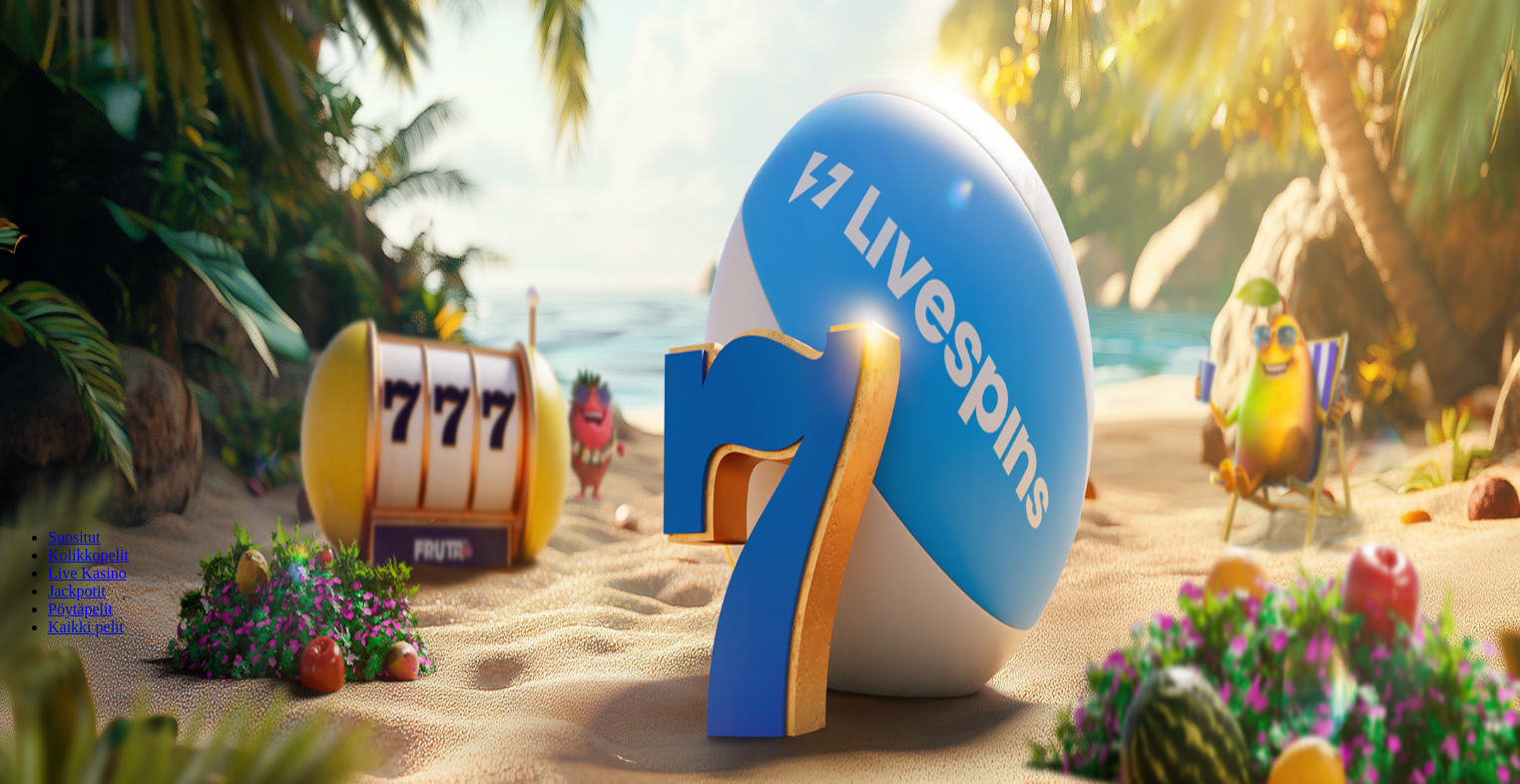 scroll, scrollTop: 0, scrollLeft: 0, axis: both 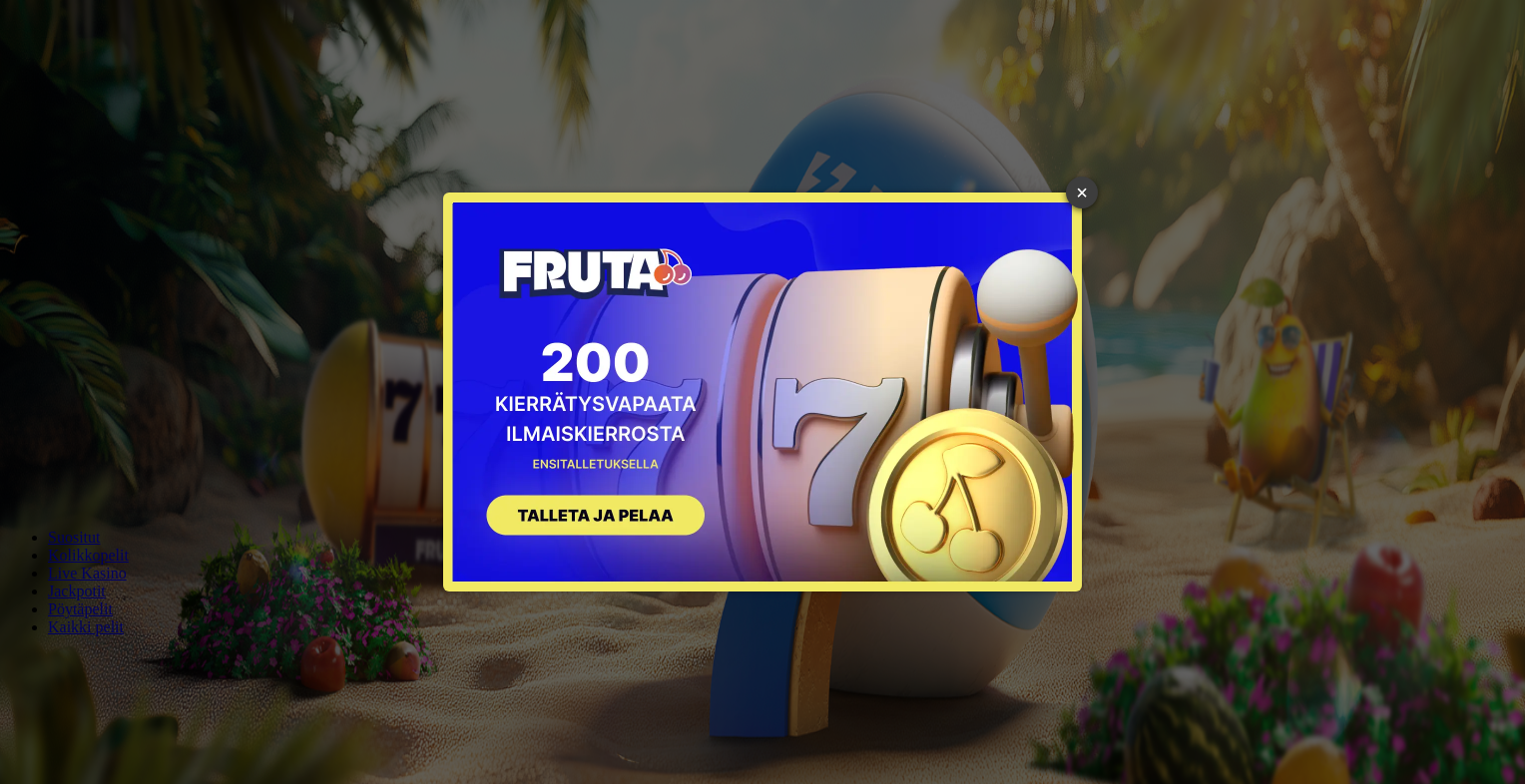 click on "×" at bounding box center (1082, 193) 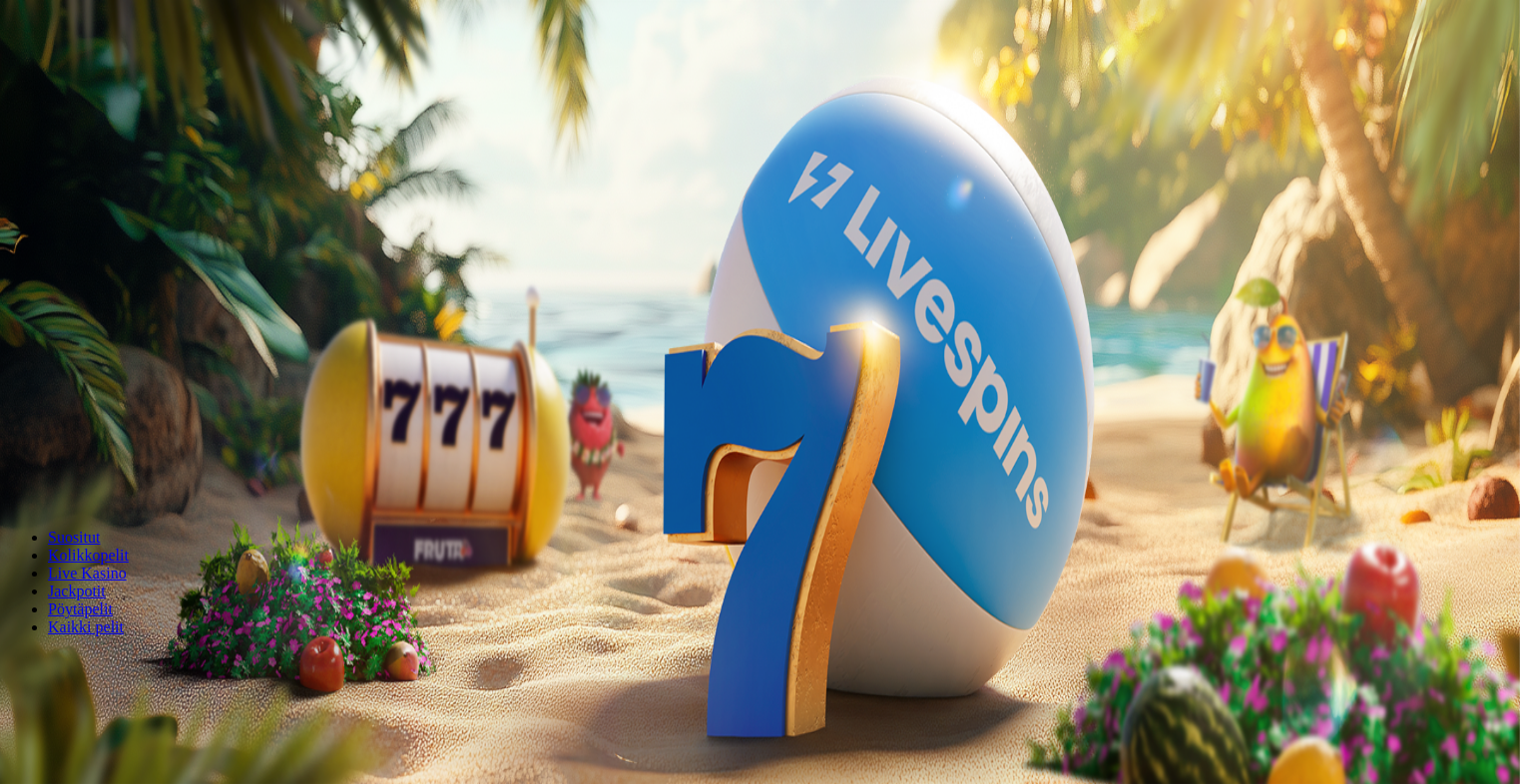 click at bounding box center (16, 470) 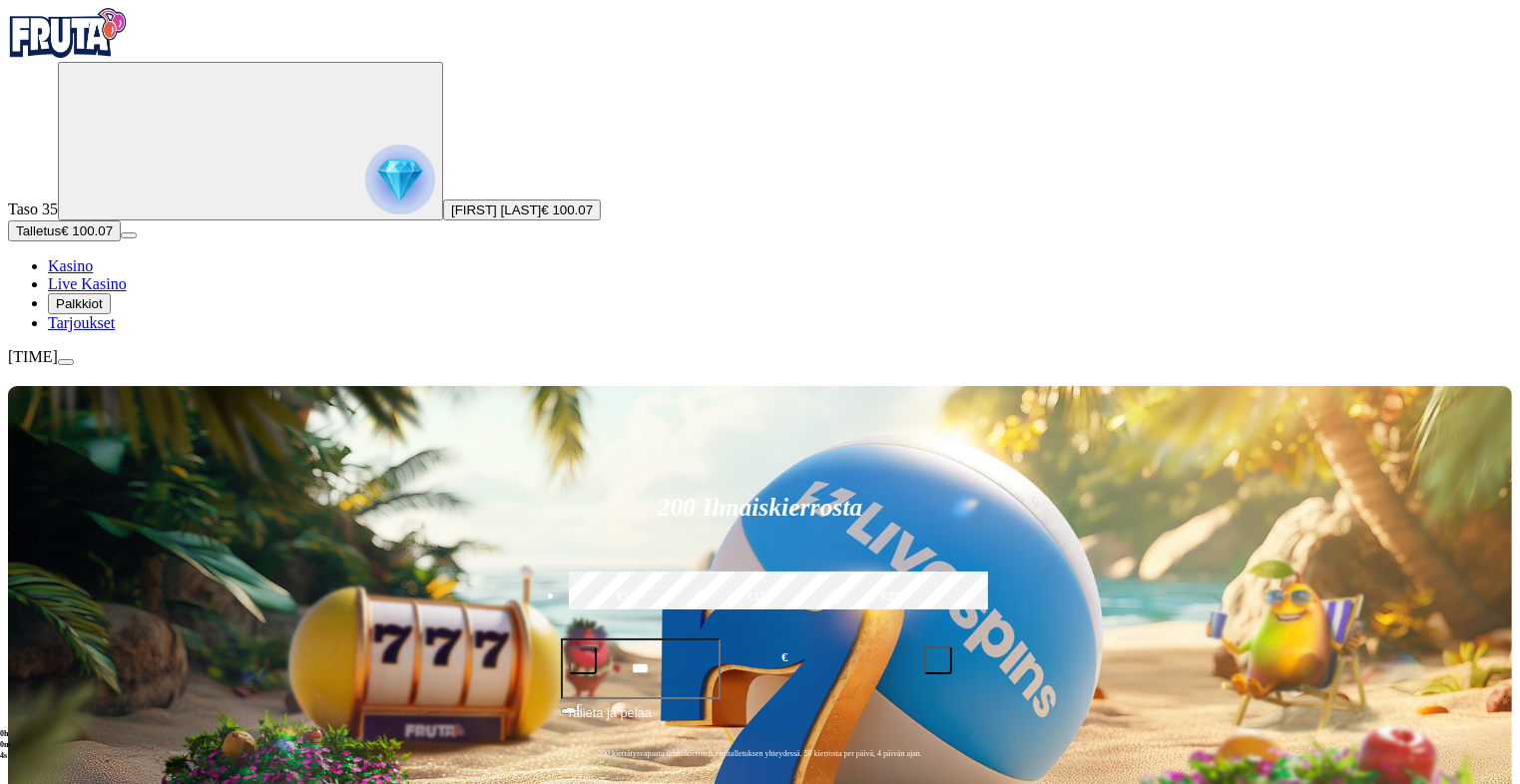 click on "Pelaa nyt" at bounding box center (77, 1479) 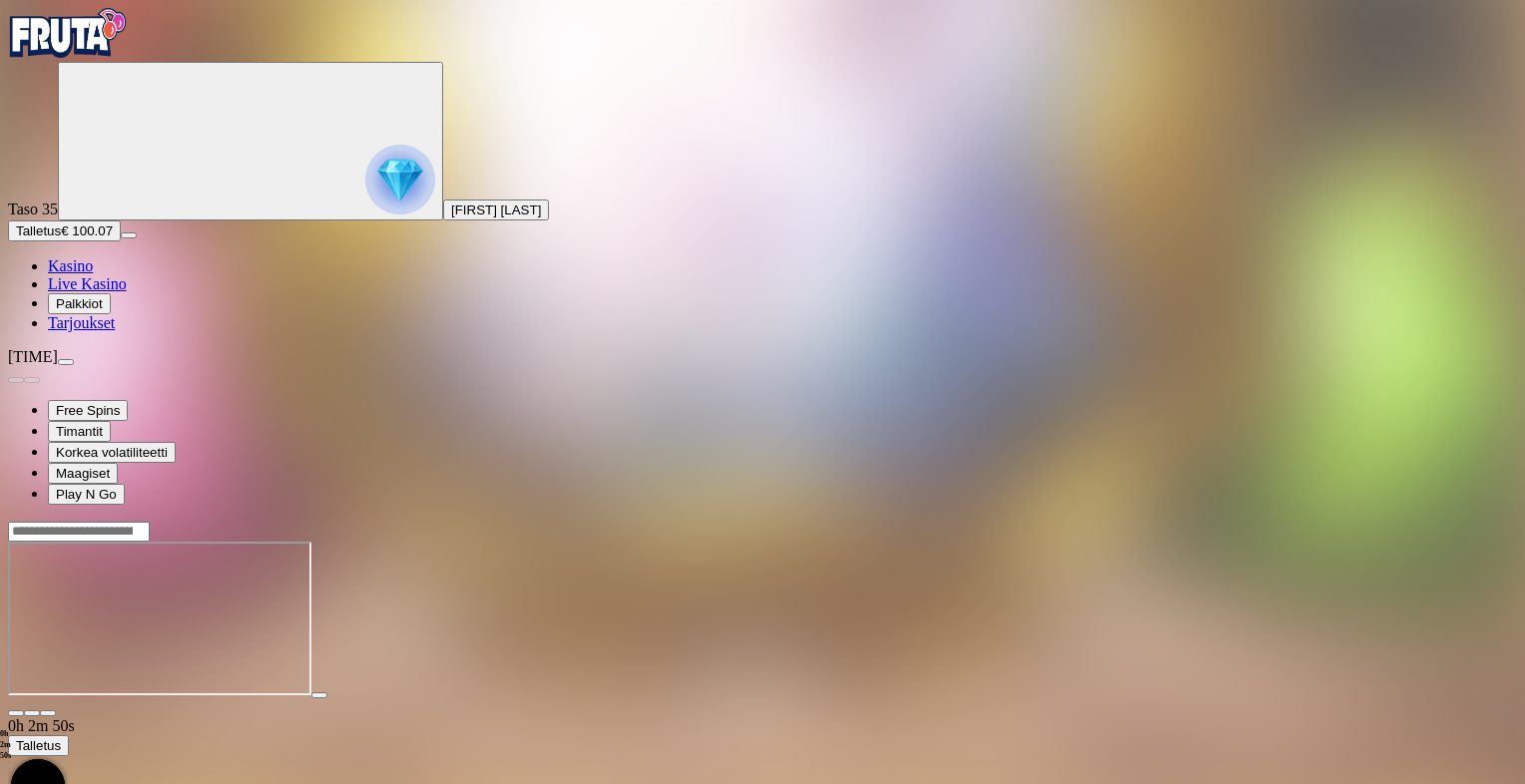 click at bounding box center [16, 713] 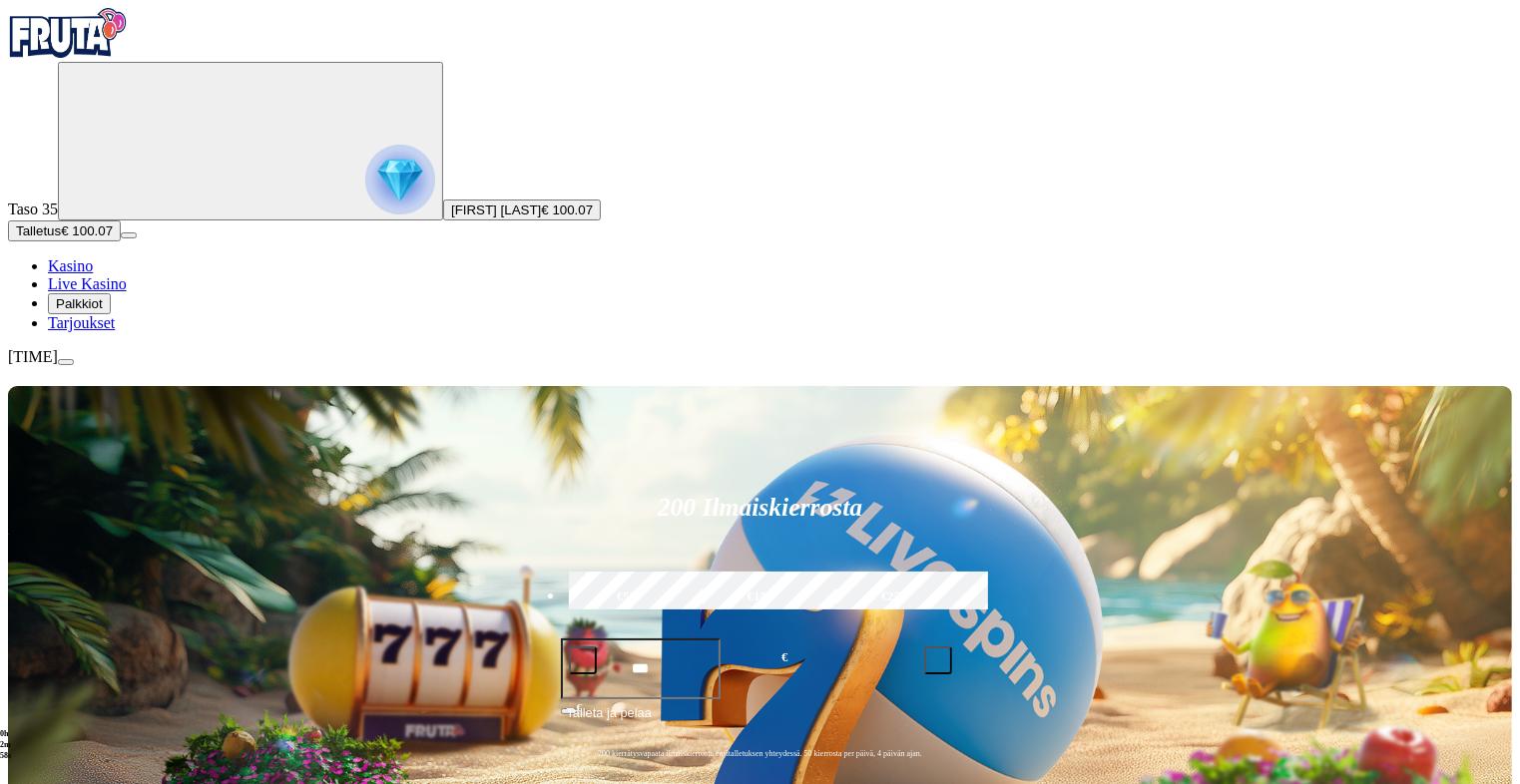 click on "Pelaa nyt" at bounding box center (77, 1194) 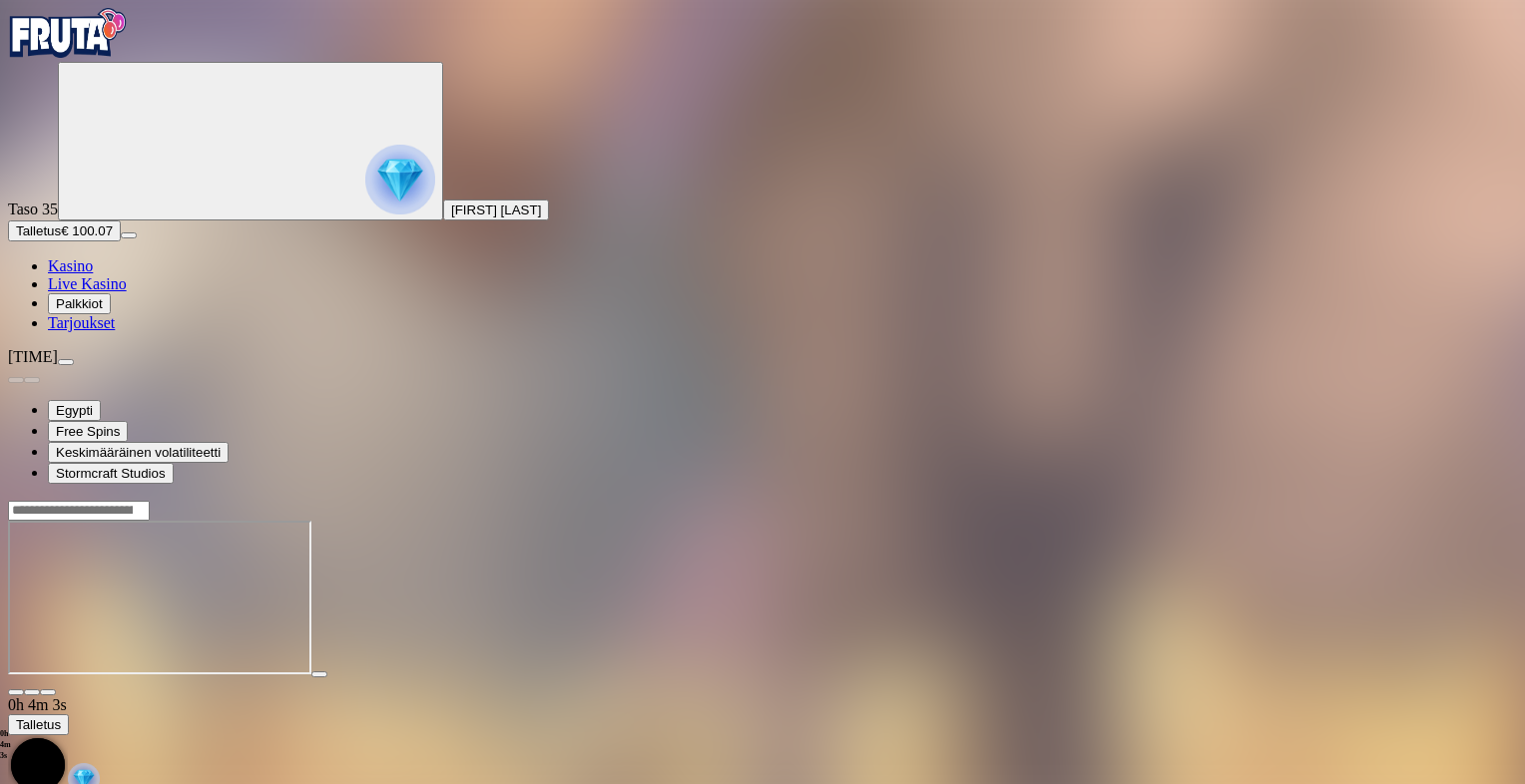 click at bounding box center (16, 692) 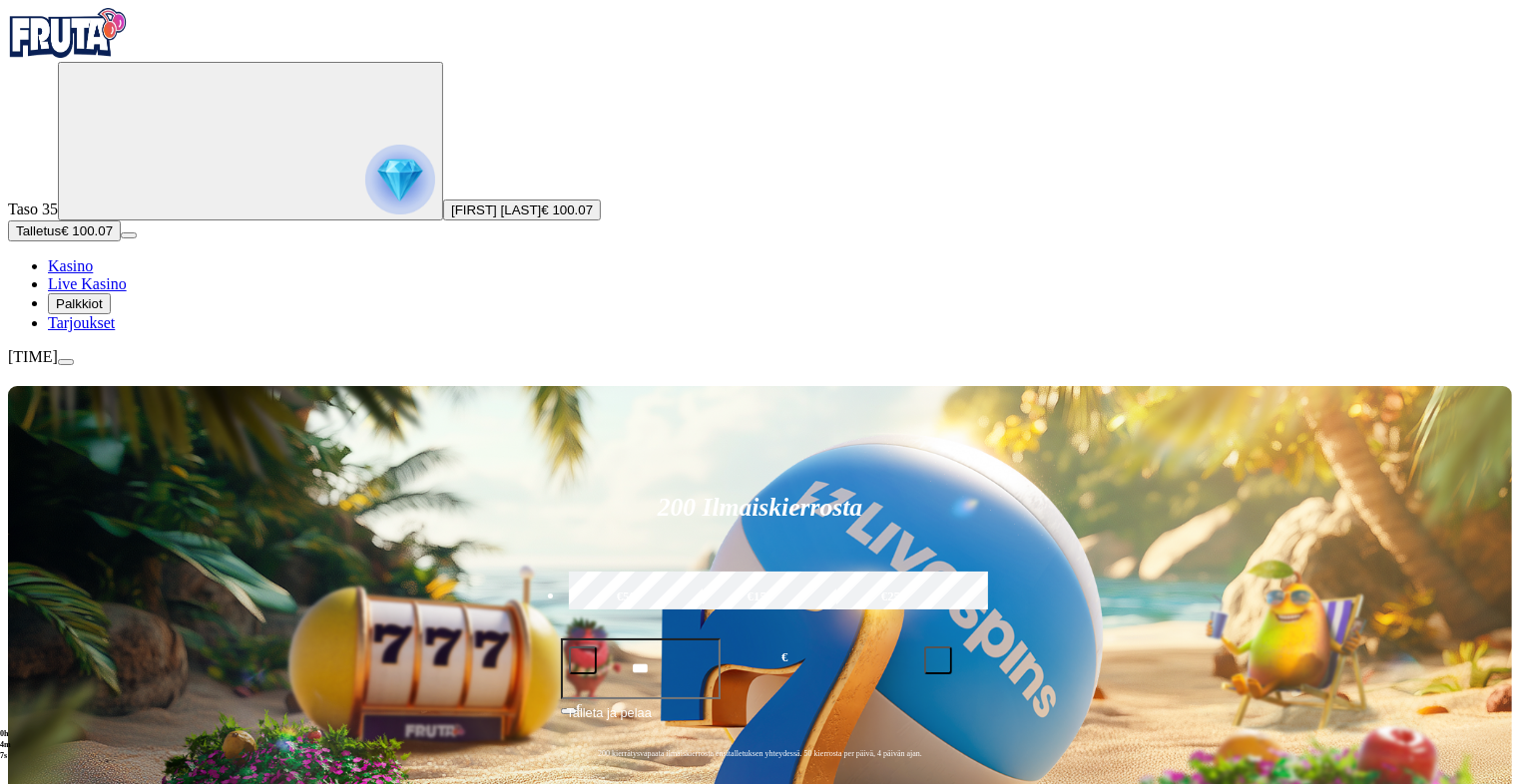 scroll, scrollTop: 685, scrollLeft: 0, axis: vertical 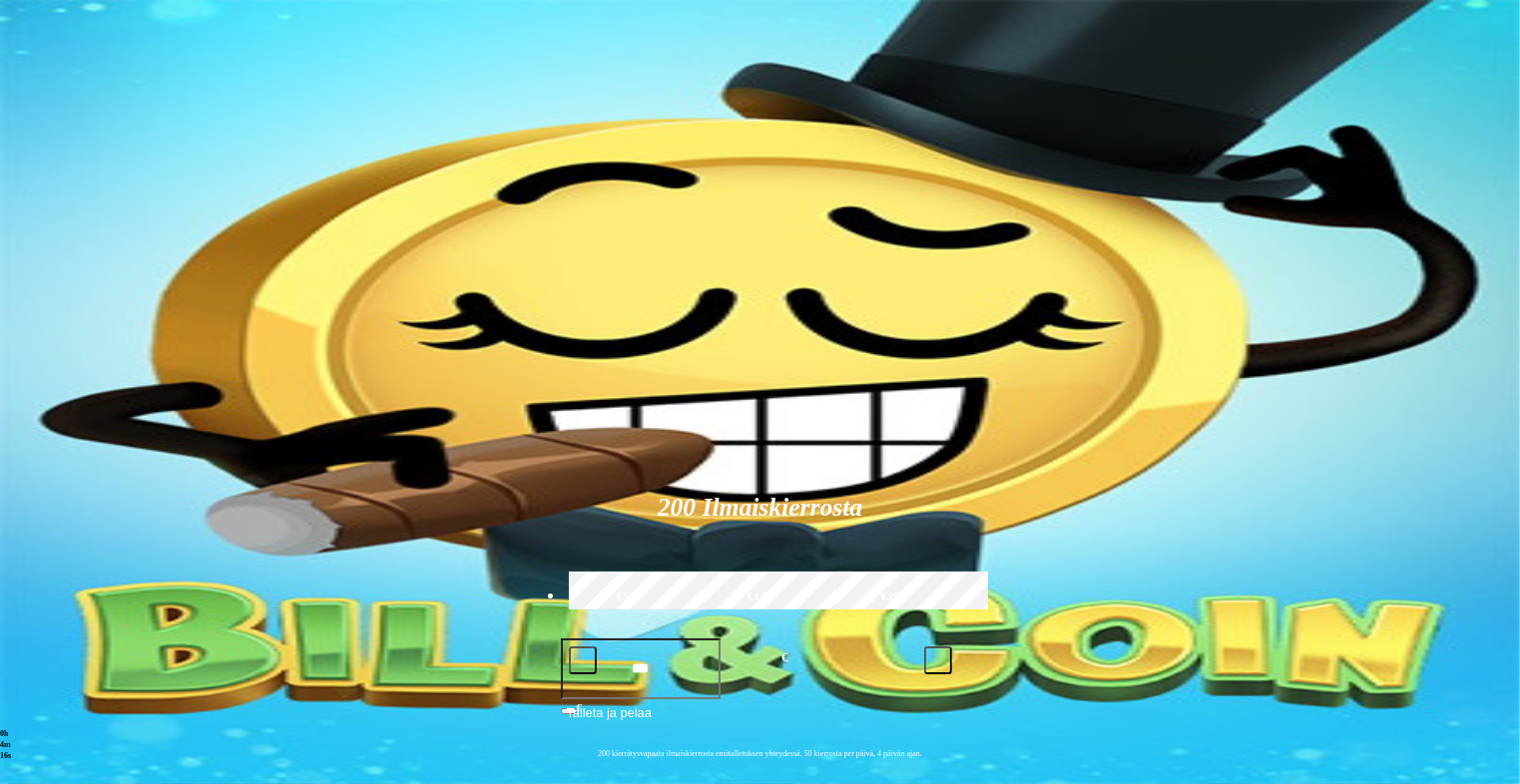 click at bounding box center [32, 1148] 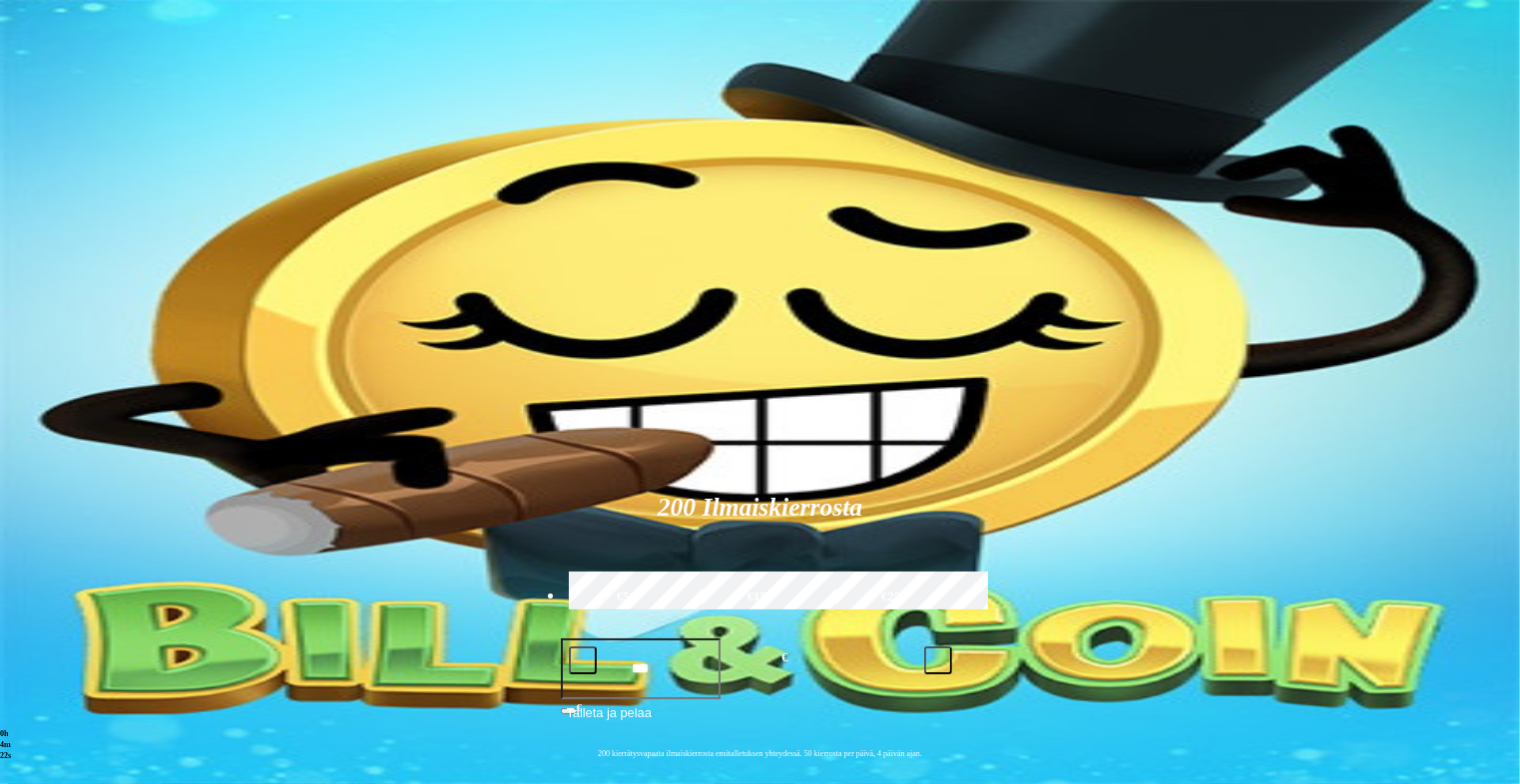 click on "Pelaa nyt" at bounding box center [-891, 1764] 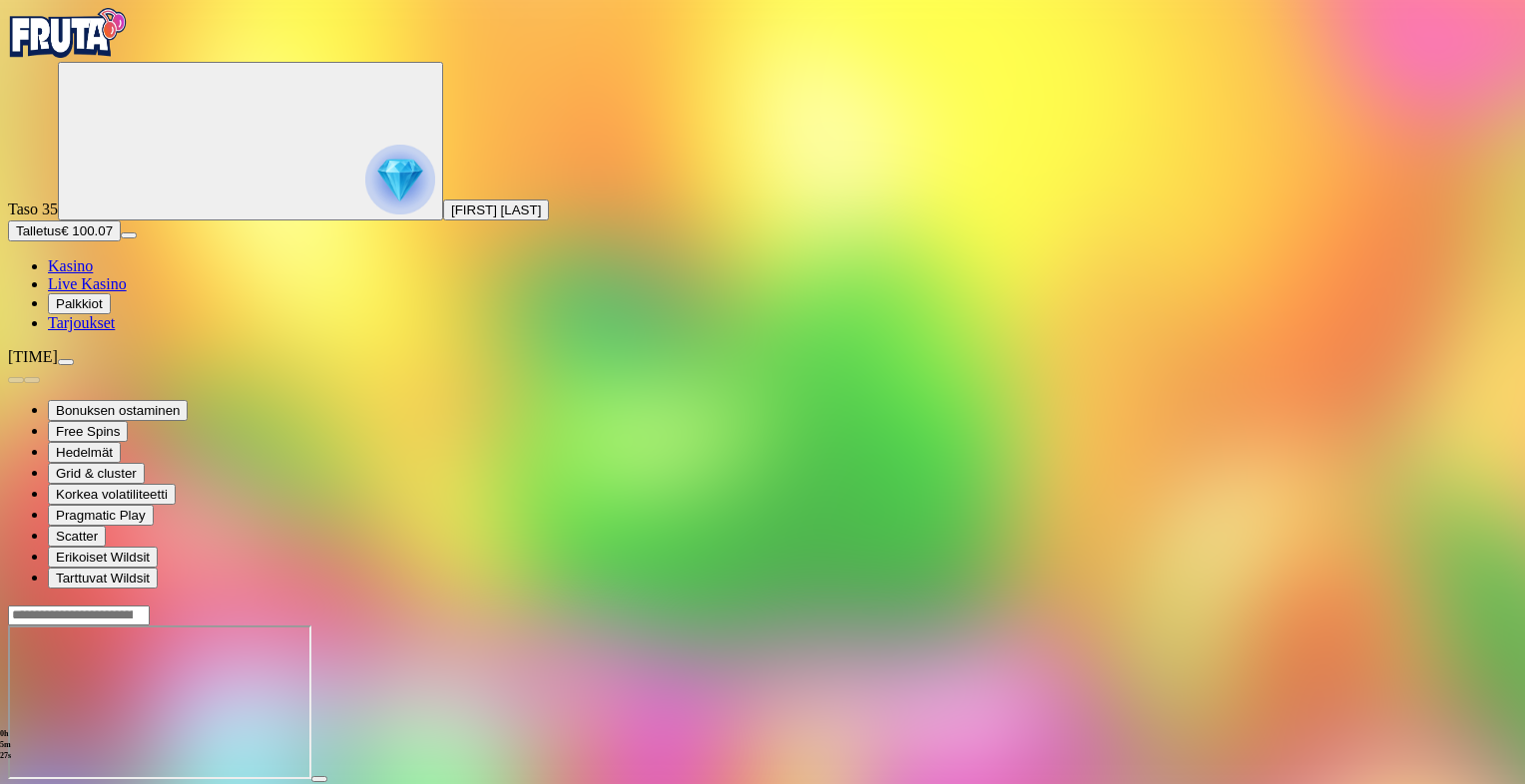 click at bounding box center (16, 797) 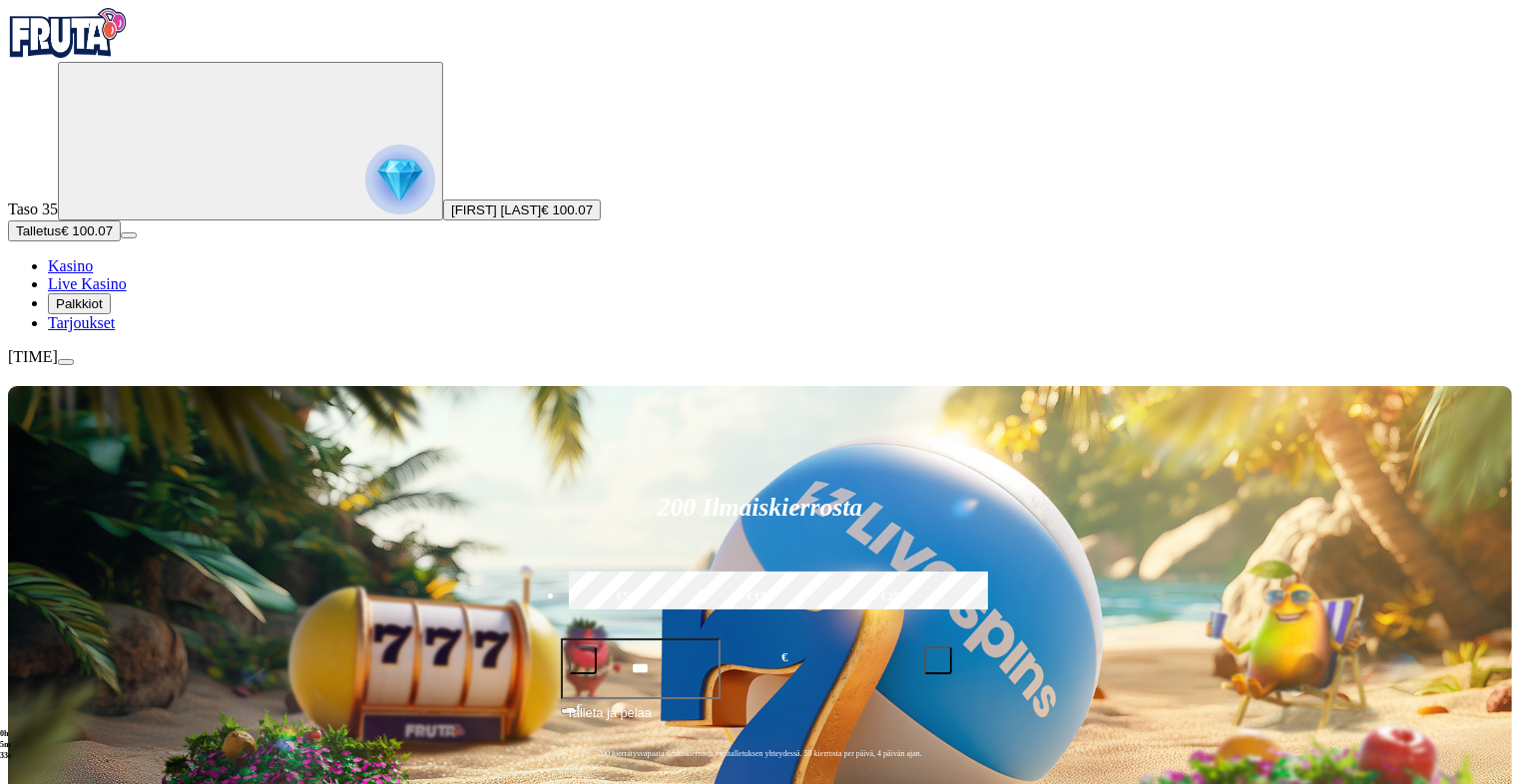 click on "Pelaa nyt" at bounding box center [77, 1574] 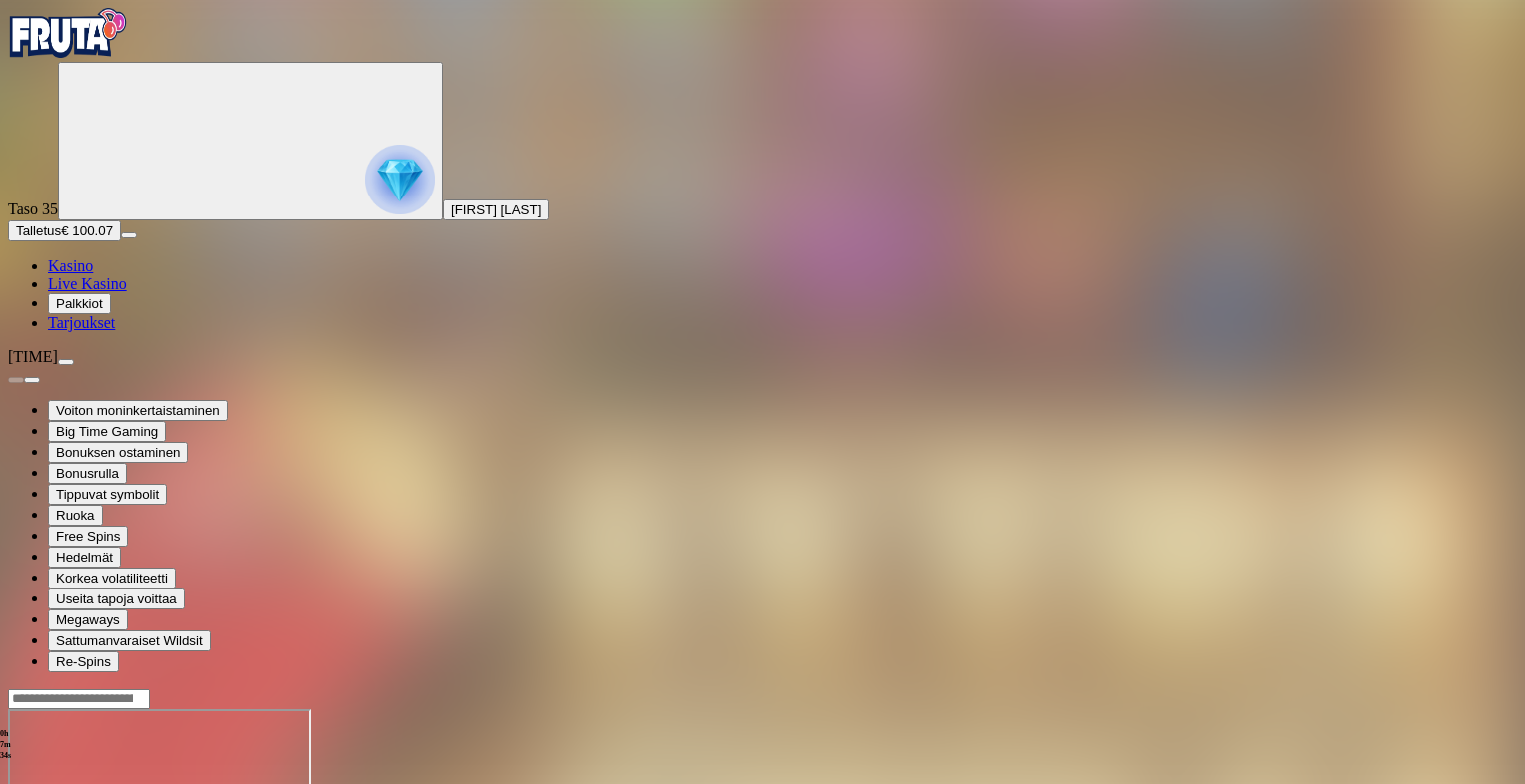 click at bounding box center [16, 881] 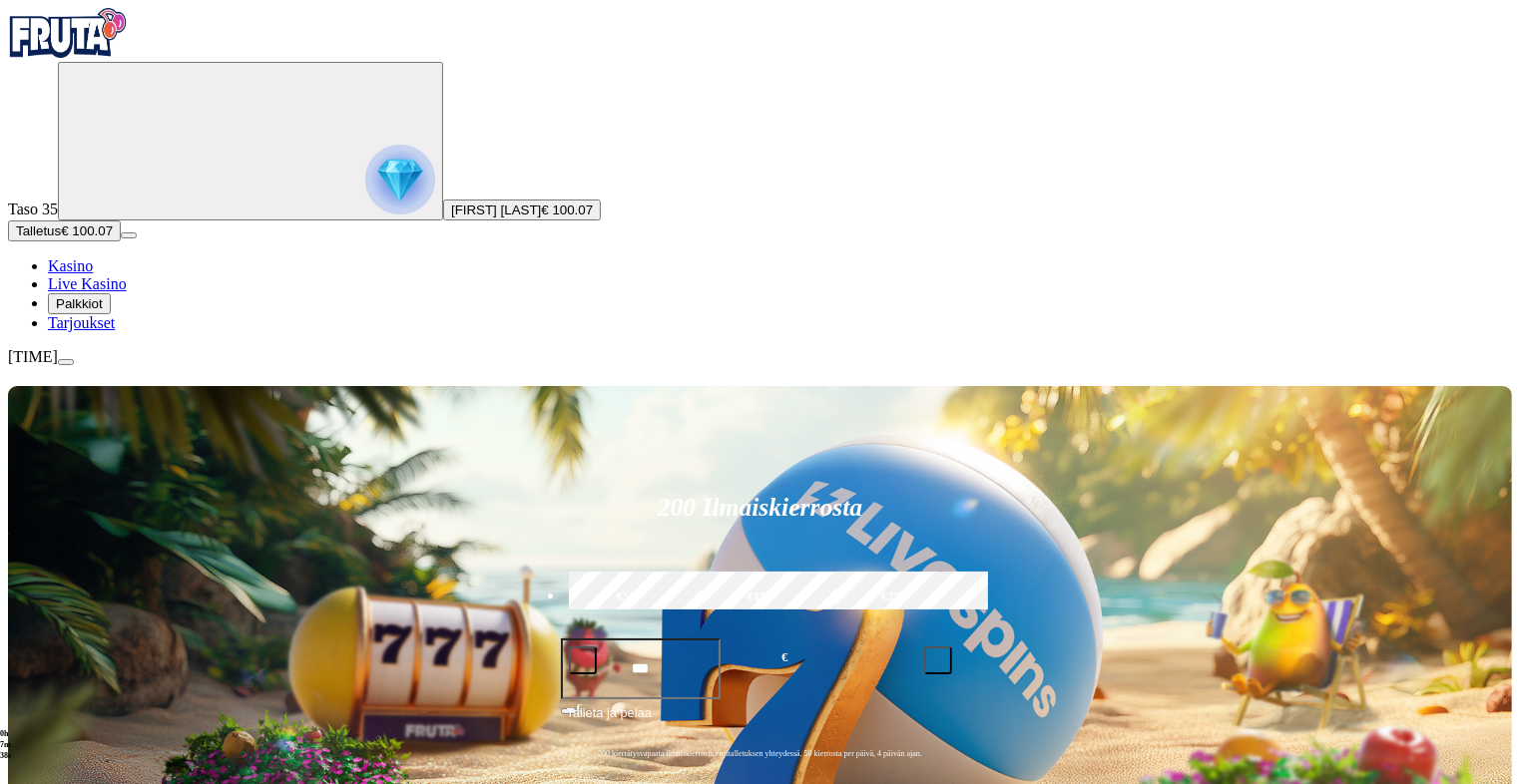 click on "Pelaa nyt" at bounding box center [77, 1384] 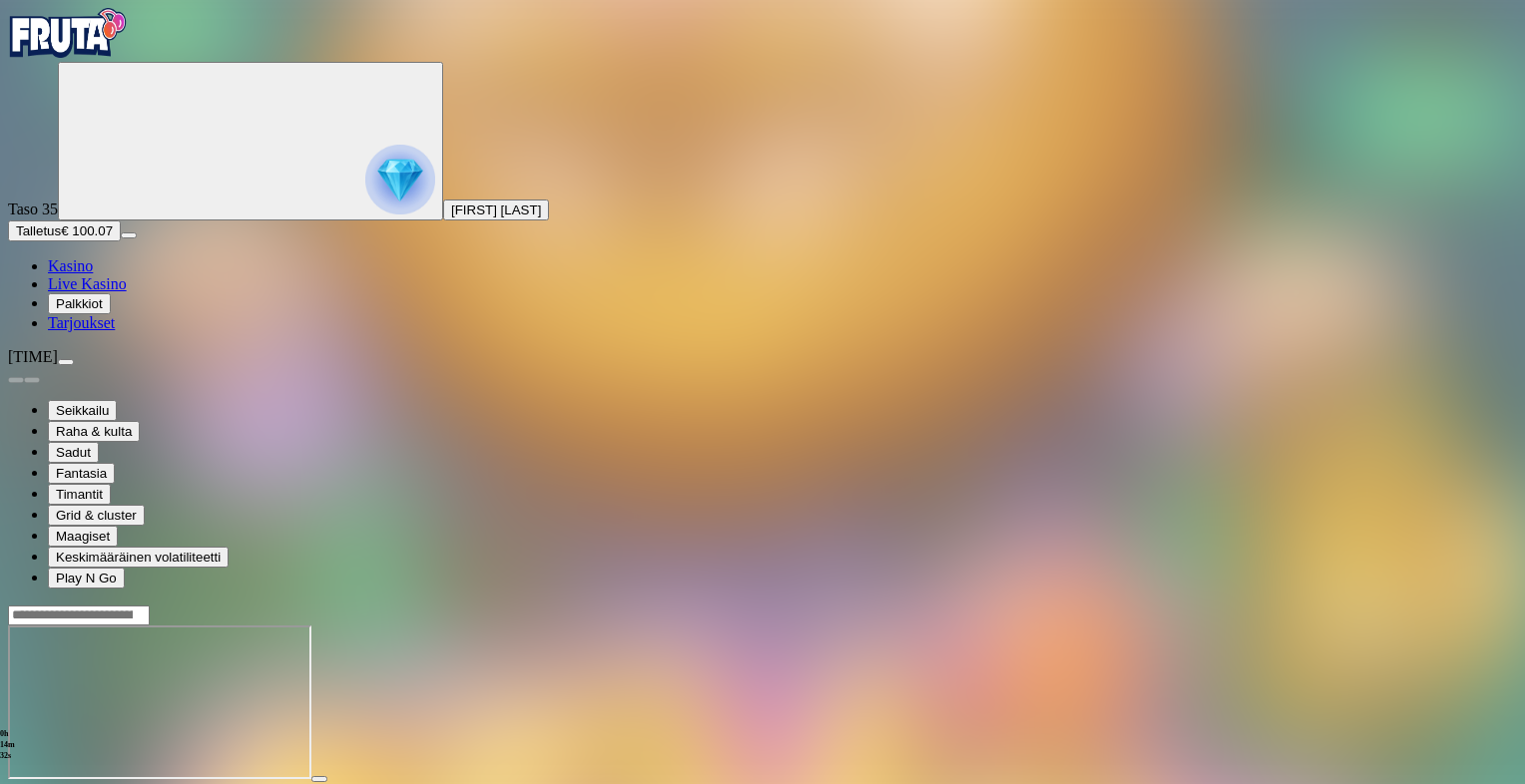 click at bounding box center (16, 797) 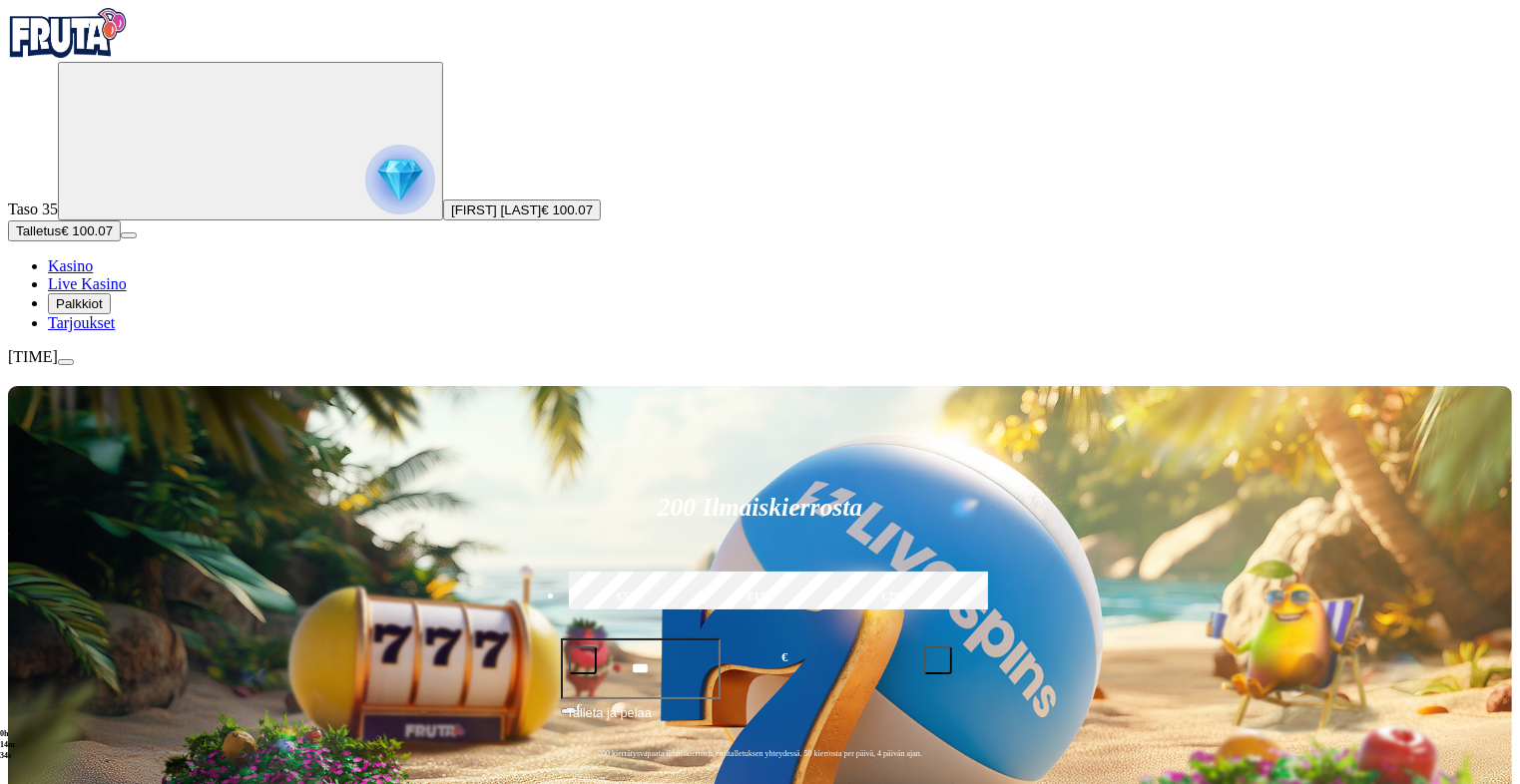click at bounding box center [400, 180] 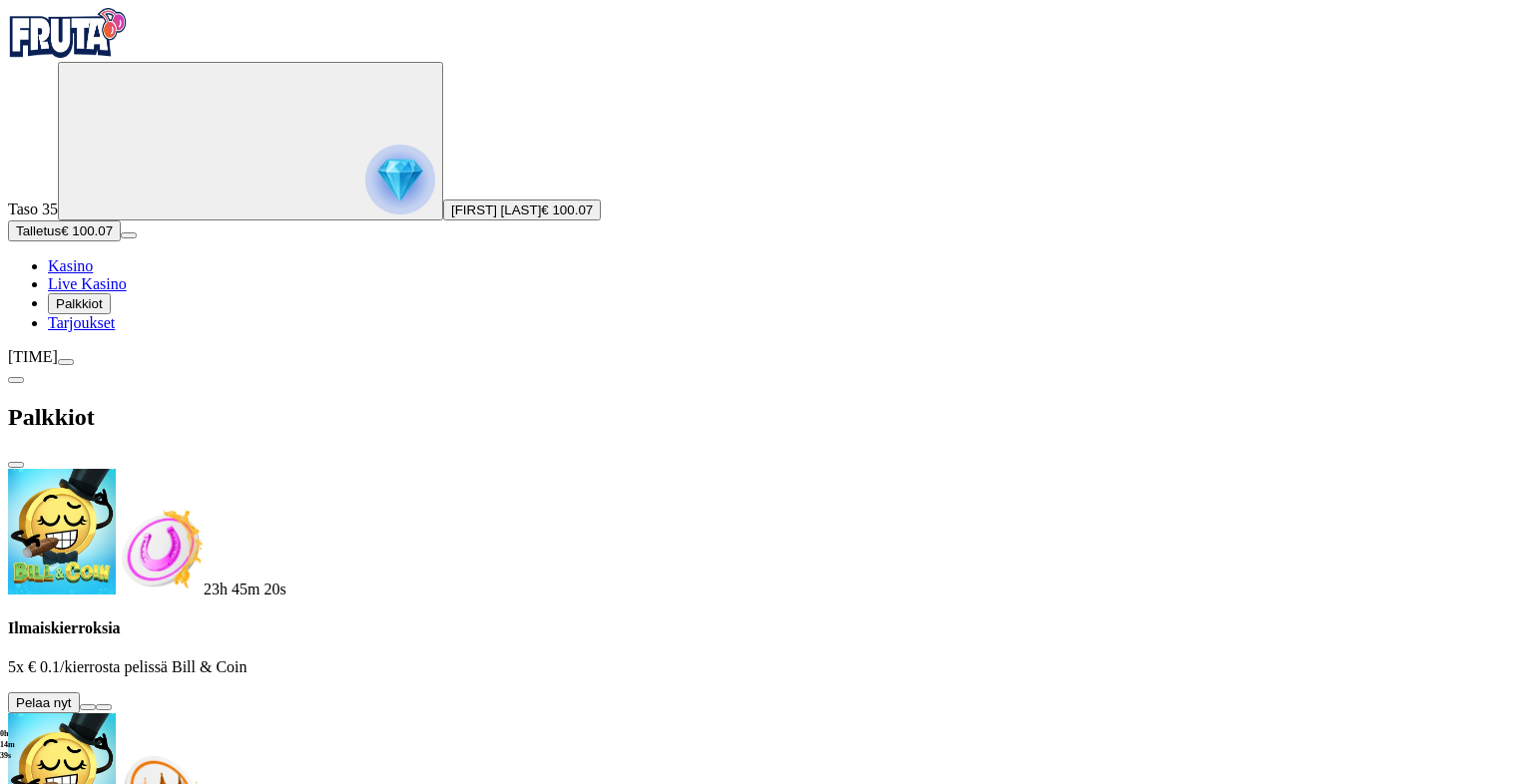click on "[DURATION] Ilmaiskierroksia 5x € [AMOUNT]/kierrosta pelissä Bill & Coin	 Pelaa nyt 2 päivää Talletuksella etuja Talleta € [AMOUNT] tai enemmän
Saat 40 ilmaiskierrosta (€ [AMOUNT]) Lunasta tarjous 2 päivää Talletuksella etuja Talleta € [AMOUNT] tai enemmän
Saat 20 ilmaiskierrosta (€ [AMOUNT]) Lunasta tarjous 2 päivää Talletuksella etuja Talleta € [AMOUNT] tai enemmän
Saat 15 ilmaiskierrosta (€ [AMOUNT]) Lunasta tarjous 2 päivää Talletuksella etuja Talleta € [AMOUNT] tai enemmän
Saat 10 ilmaiskierrosta (€ [AMOUNT]) Lunasta tarjous Taso 36 Fruit Up   ja nappaat seuraavan palkkion" at bounding box center (762, 1211) 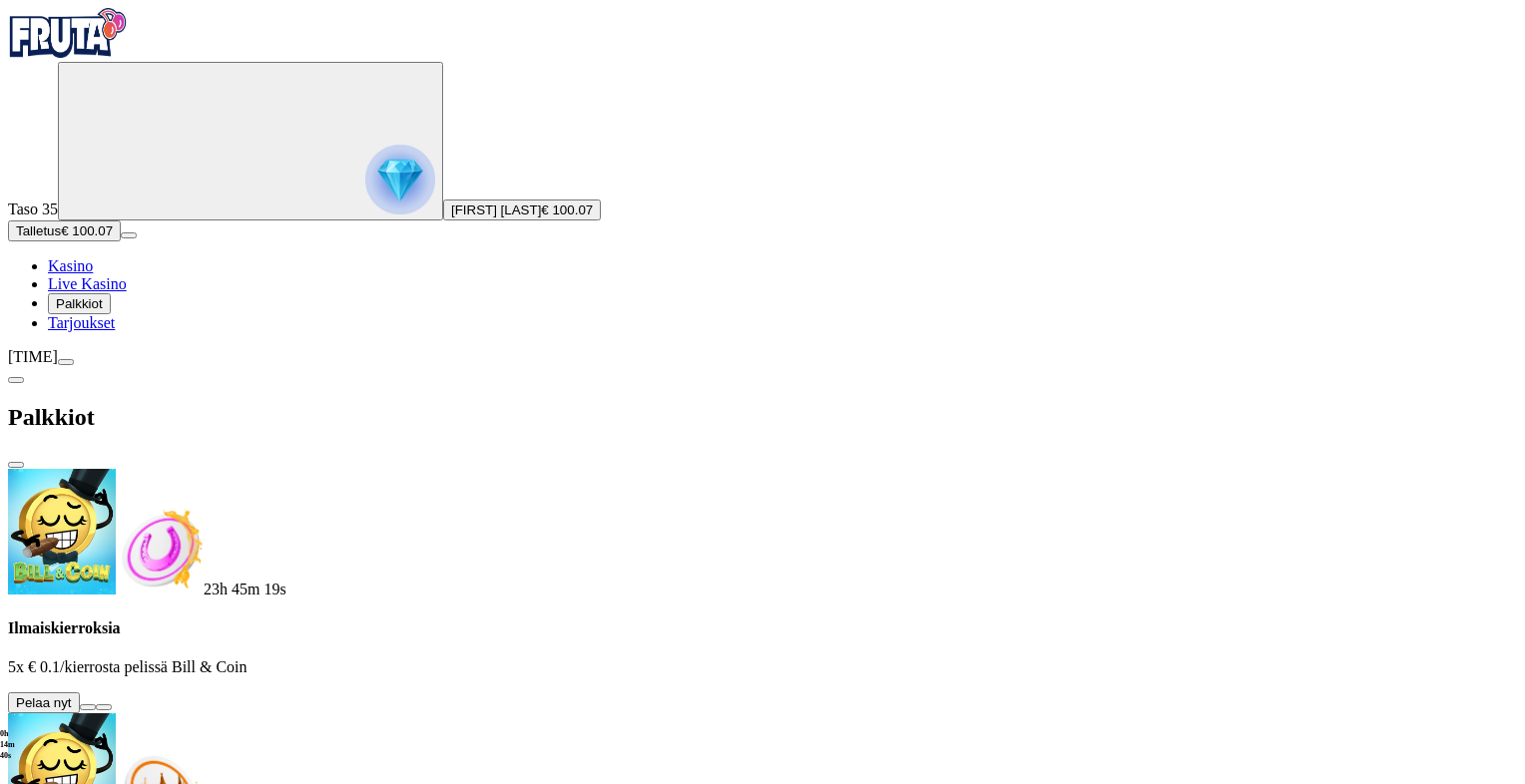 click on "[DURATION] Ilmaiskierroksia 5x € [AMOUNT]/kierrosta pelissä Bill & Coin	 Pelaa nyt 2 päivää Talletuksella etuja Talleta € [AMOUNT] tai enemmän
Saat 40 ilmaiskierrosta (€ [AMOUNT]) Lunasta tarjous 2 päivää Talletuksella etuja Talleta € [AMOUNT] tai enemmän
Saat 20 ilmaiskierrosta (€ [AMOUNT]) Lunasta tarjous 2 päivää Talletuksella etuja Talleta € [AMOUNT] tai enemmän
Saat 15 ilmaiskierrosta (€ [AMOUNT]) Lunasta tarjous 2 päivää Talletuksella etuja Talleta € [AMOUNT] tai enemmän
Saat 10 ilmaiskierrosta (€ [AMOUNT]) Lunasta tarjous Taso 36 Fruit Up   ja nappaat seuraavan palkkion" at bounding box center [762, 1211] 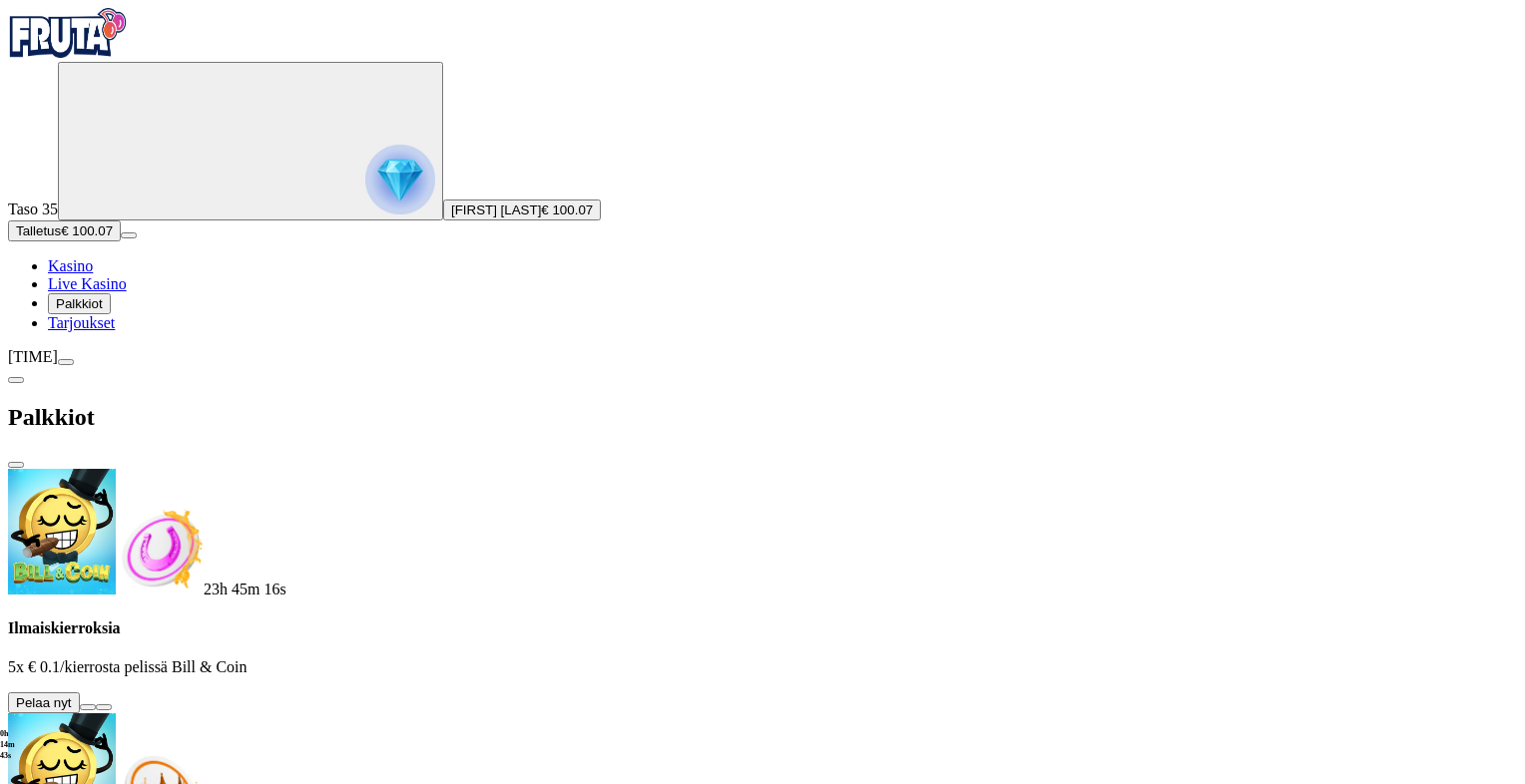 click on "[DURATION] Ilmaiskierroksia 5x € [AMOUNT]/kierrosta pelissä Bill & Coin	 Pelaa nyt 2 päivää Talletuksella etuja Talleta € [AMOUNT] tai enemmän
Saat 40 ilmaiskierrosta (€ [AMOUNT]) Lunasta tarjous 2 päivää Talletuksella etuja Talleta € [AMOUNT] tai enemmän
Saat 20 ilmaiskierrosta (€ [AMOUNT]) Lunasta tarjous 2 päivää Talletuksella etuja Talleta € [AMOUNT] tai enemmän
Saat 15 ilmaiskierrosta (€ [AMOUNT]) Lunasta tarjous 2 päivää Talletuksella etuja Talleta € [AMOUNT] tai enemmän
Saat 10 ilmaiskierrosta (€ [AMOUNT]) Lunasta tarjous Taso 36 Fruit Up   ja nappaat seuraavan palkkion" at bounding box center [762, 1211] 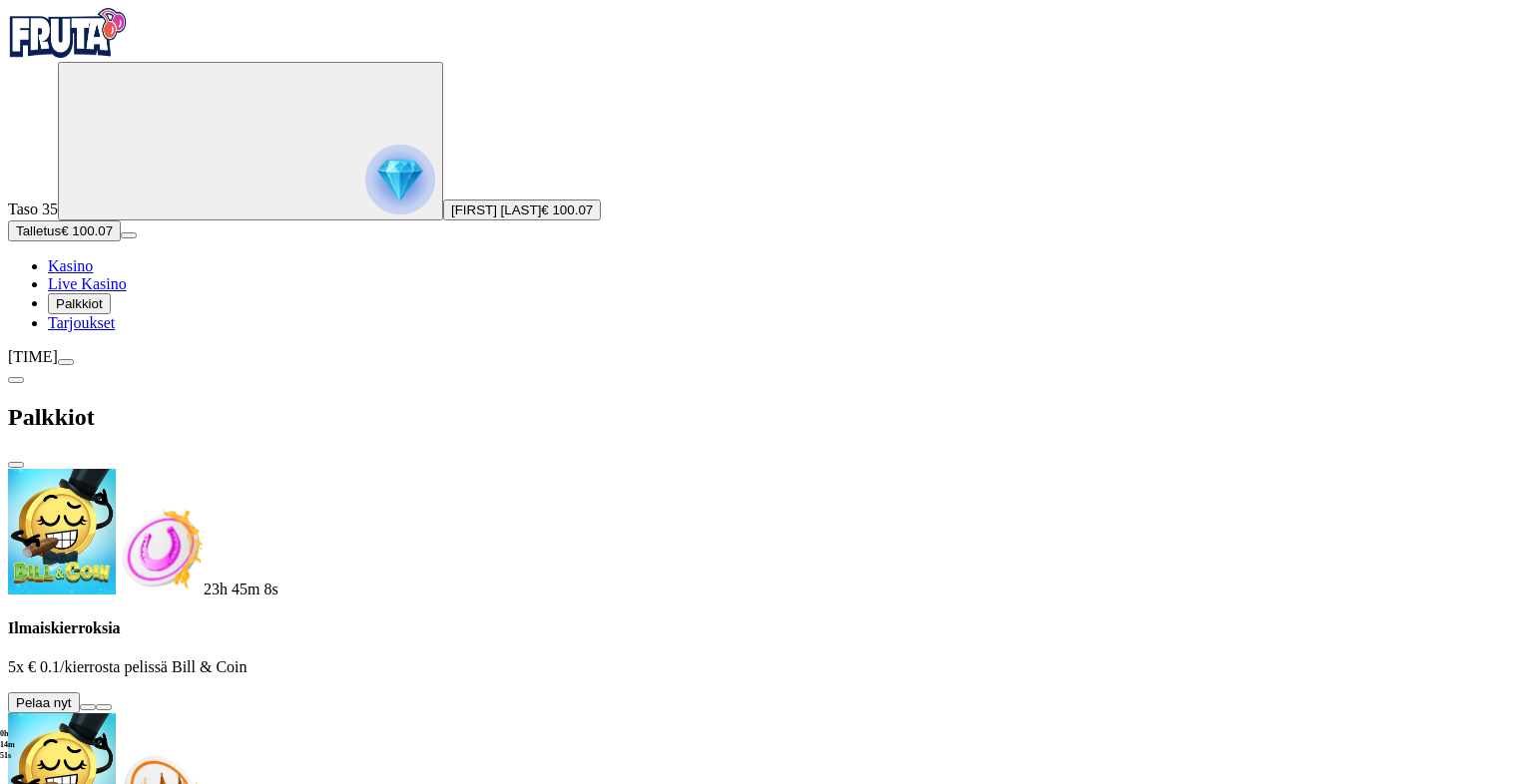 click at bounding box center [88, 707] 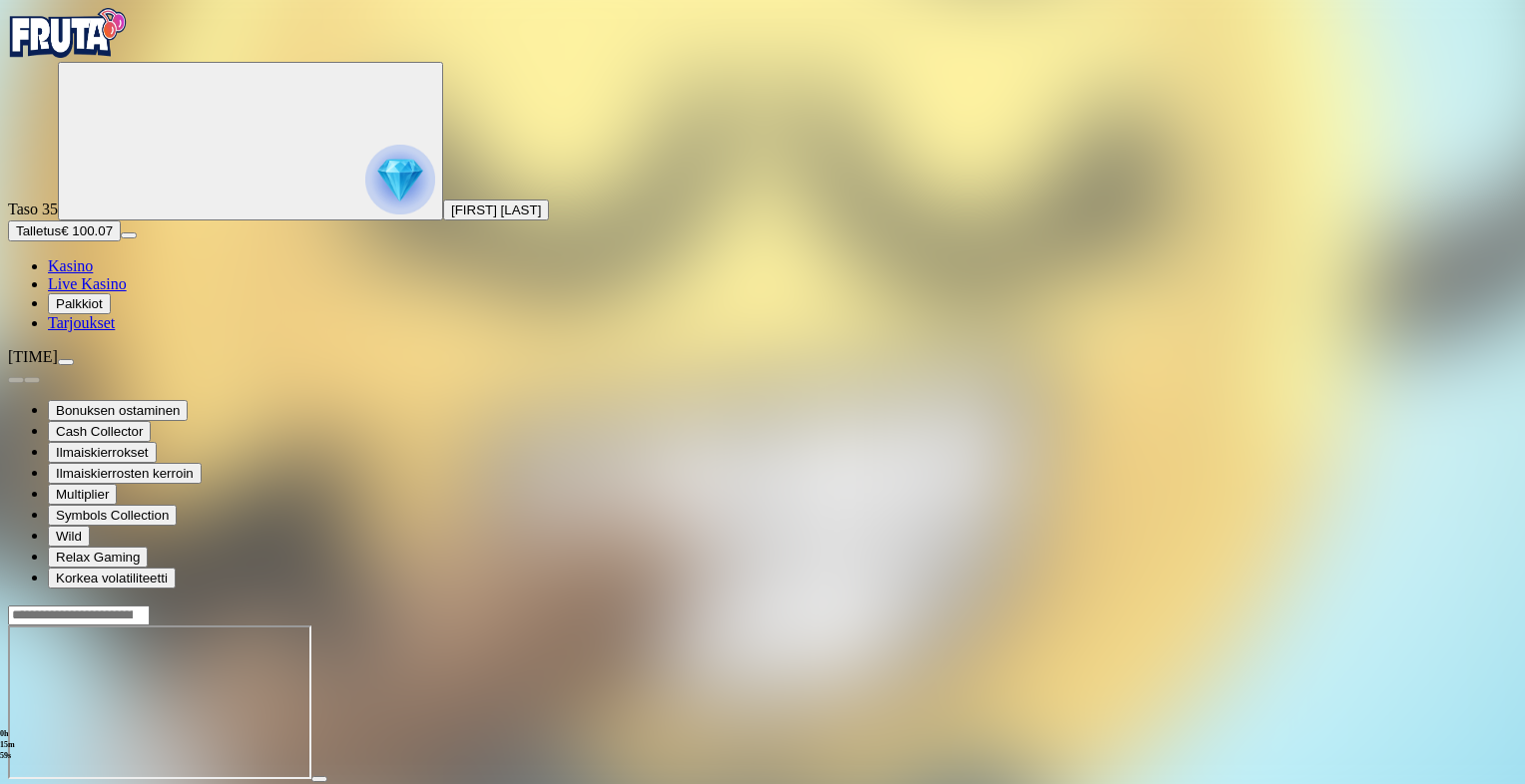 click at bounding box center [16, 797] 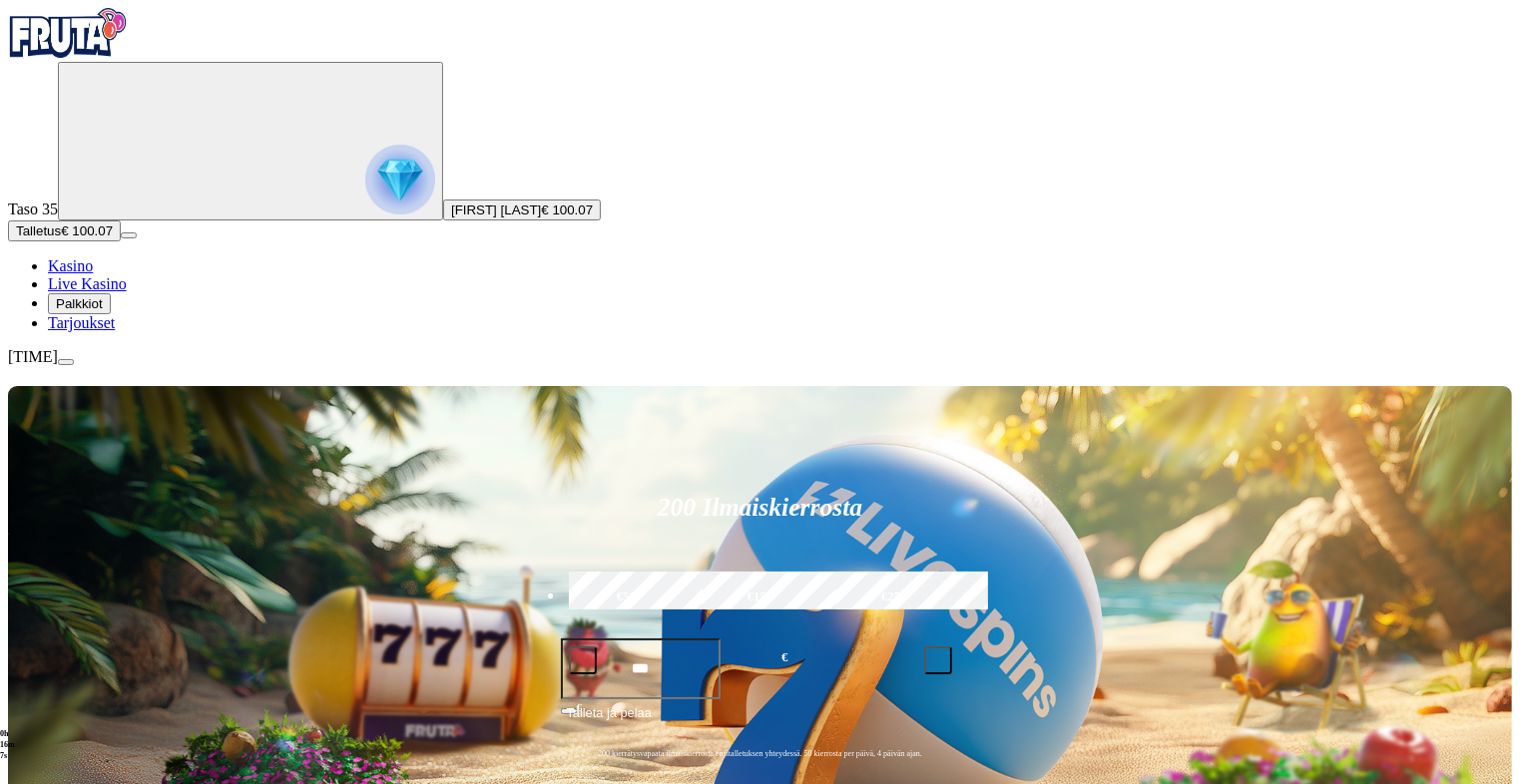 click on "Talletus € 100.07" at bounding box center [64, 230] 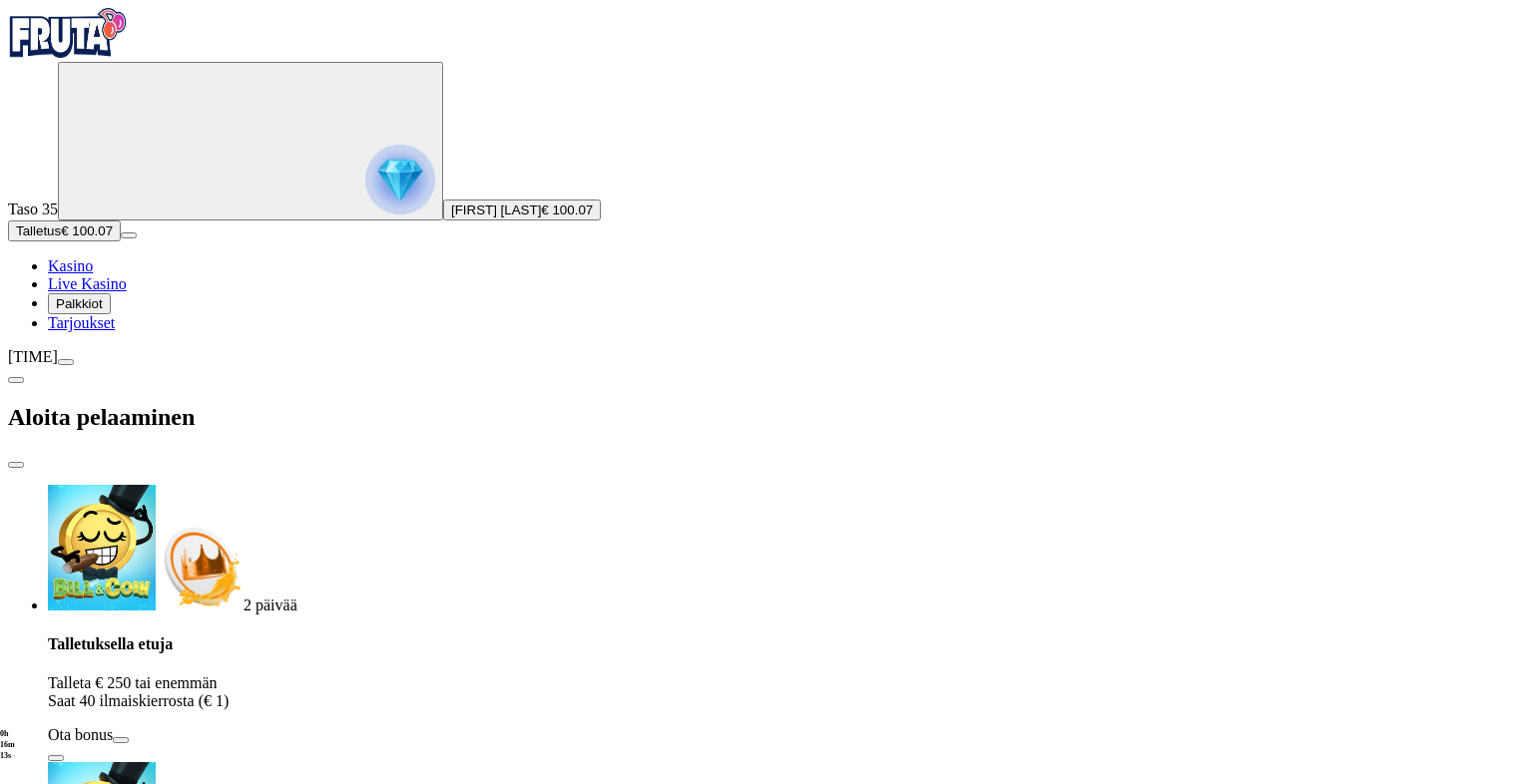 click on "€50" at bounding box center (289, 1756) 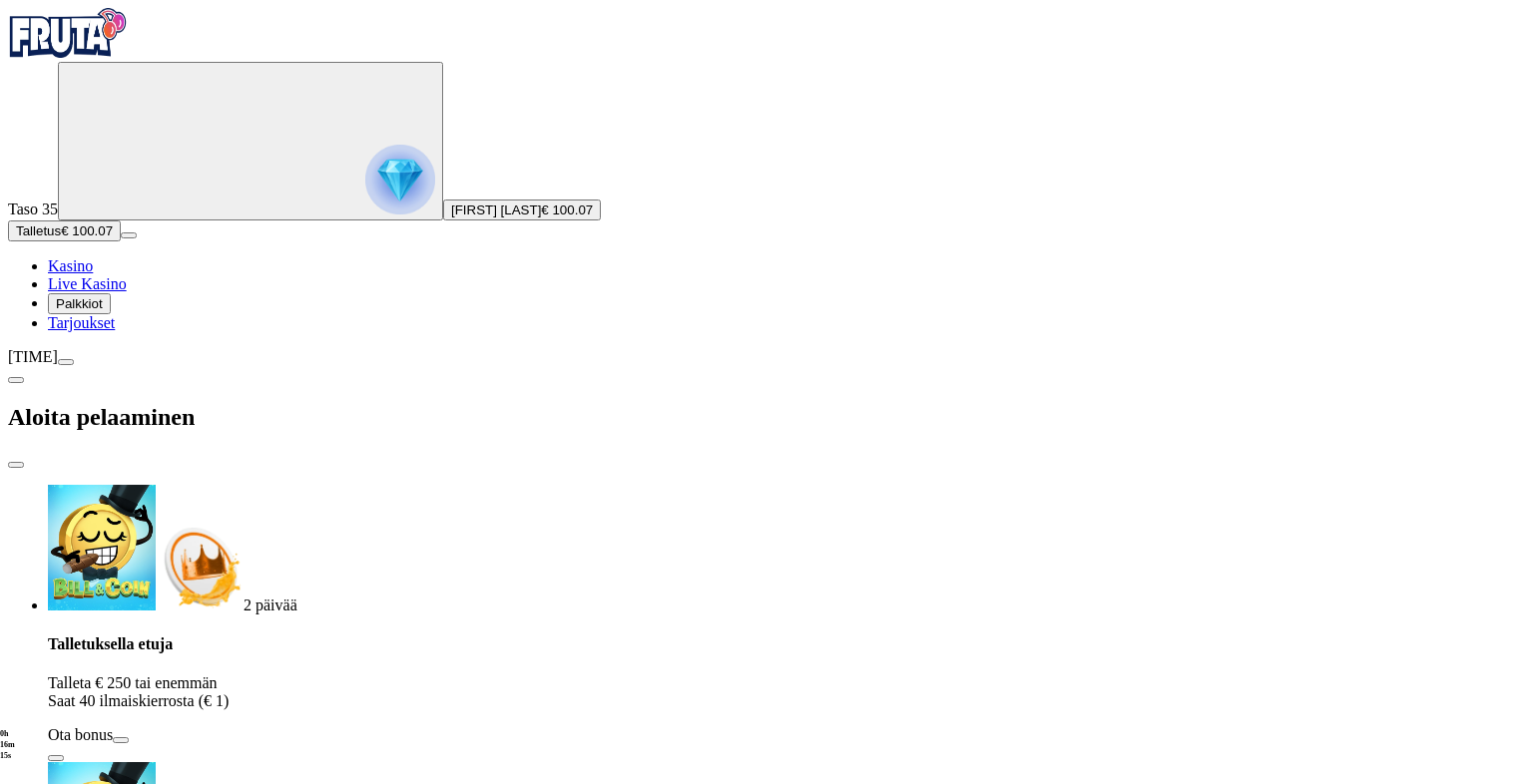 click on "TALLETA JA PELAA" at bounding box center (71, 1909) 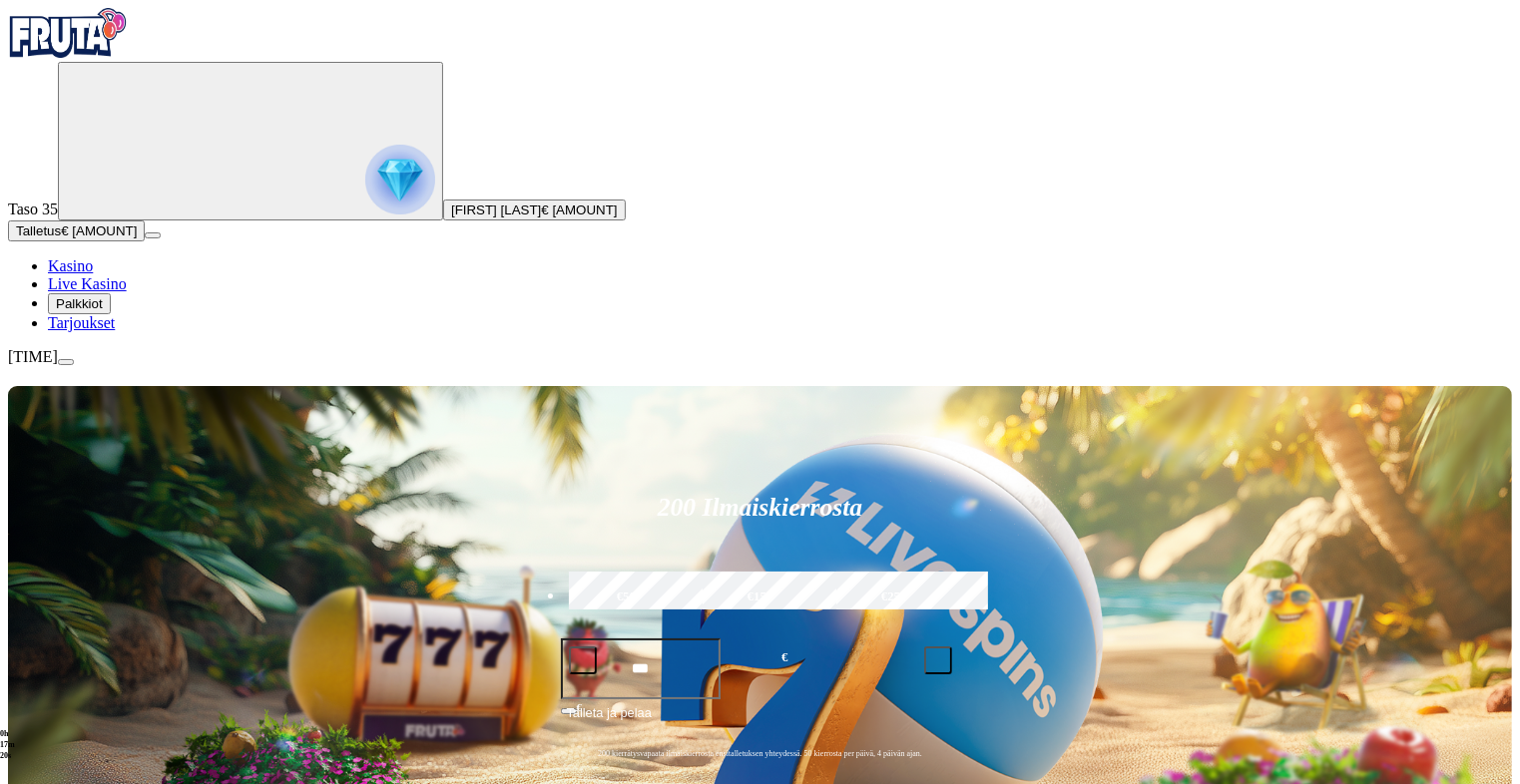 click at bounding box center (32, 1148) 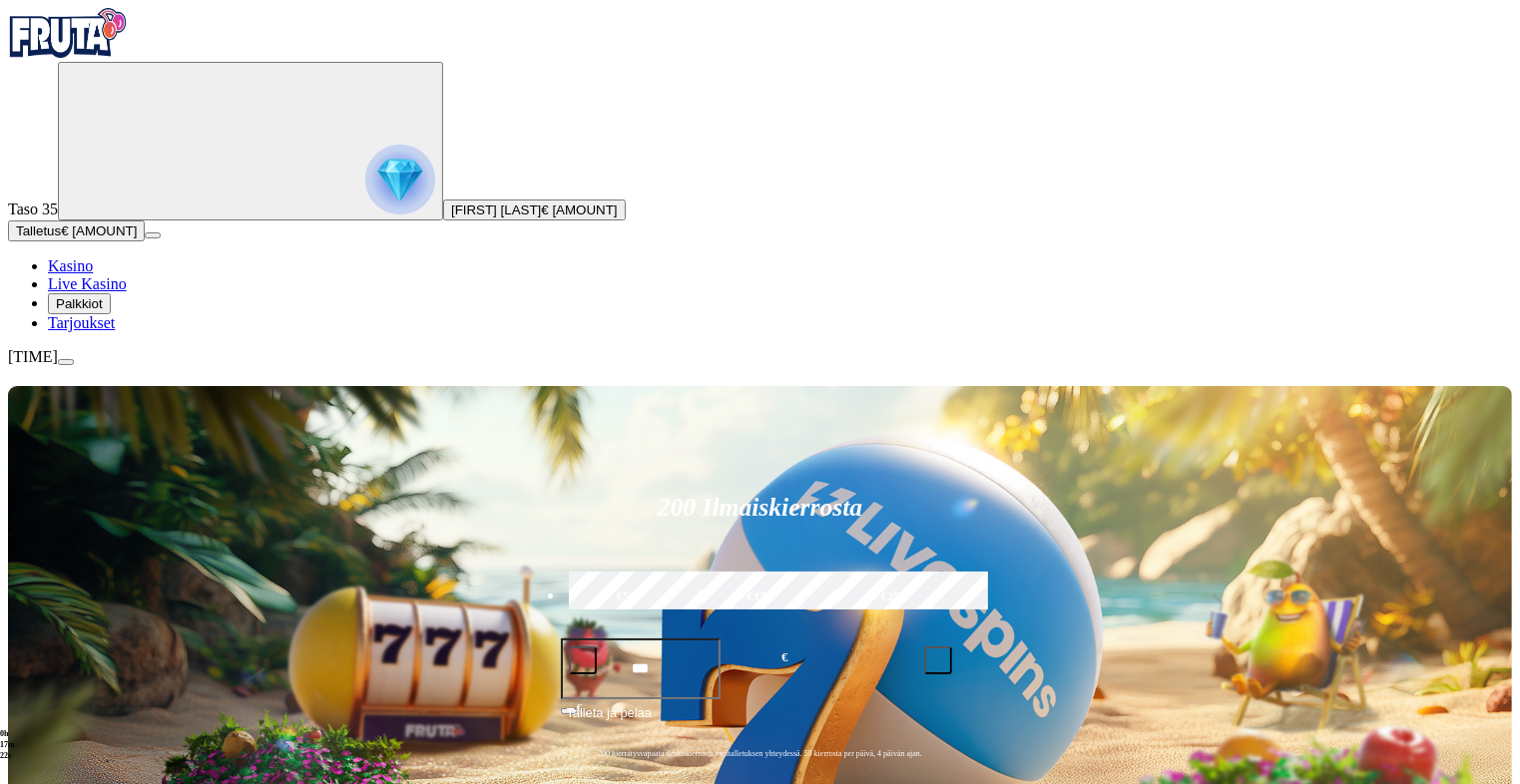 click on "Pelaa nyt" at bounding box center (-891, 2146) 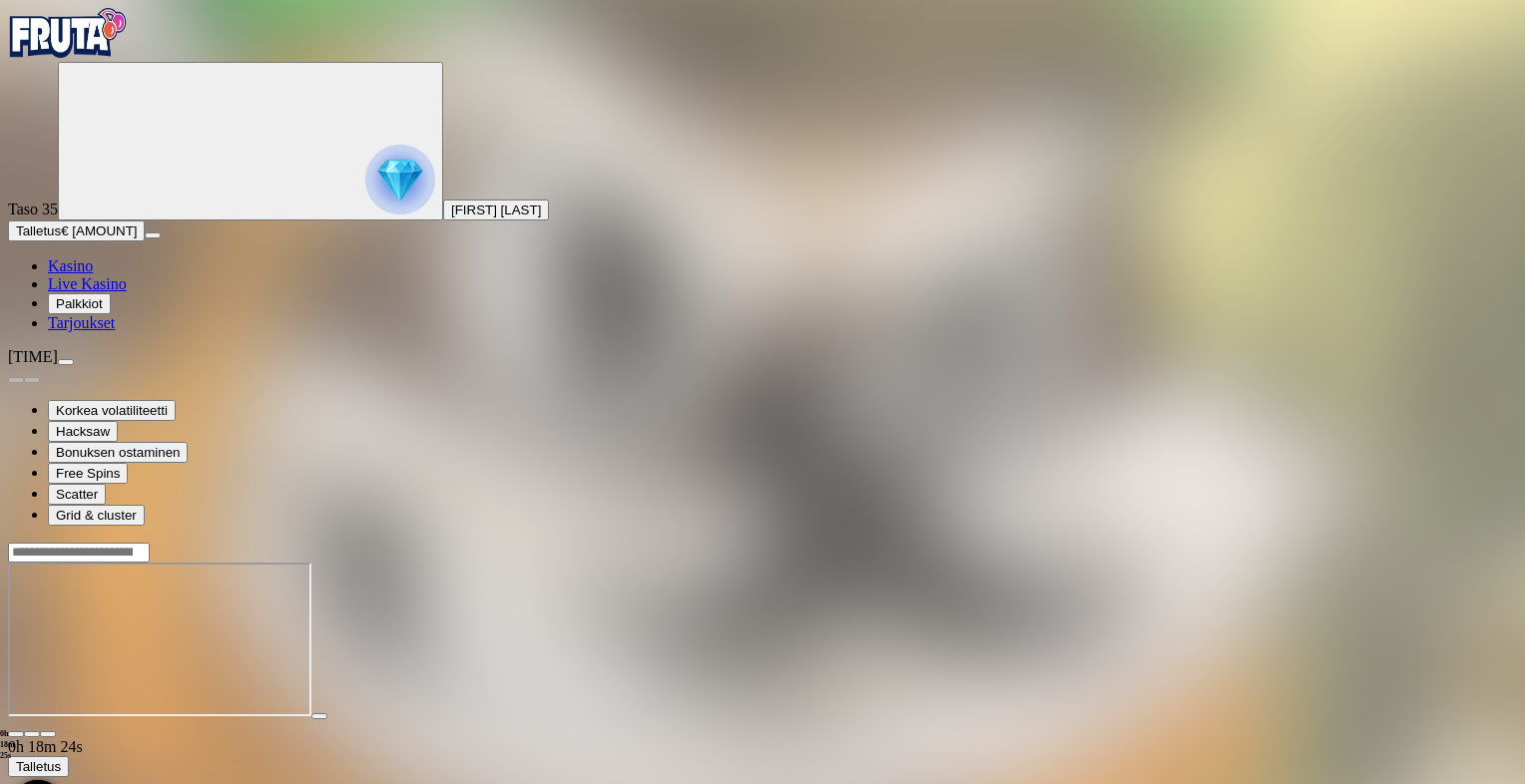 click at bounding box center [16, 734] 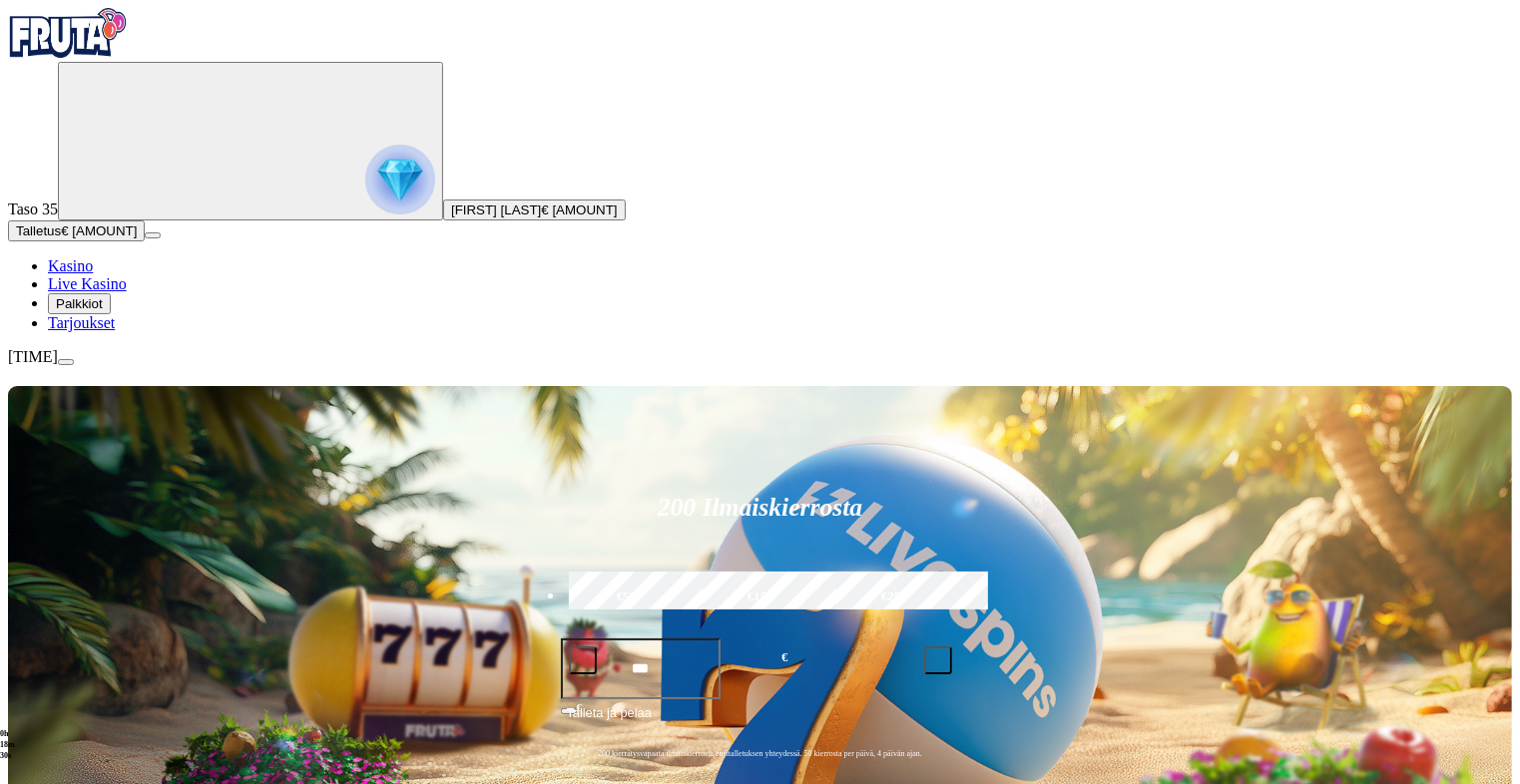 click at bounding box center (32, 1148) 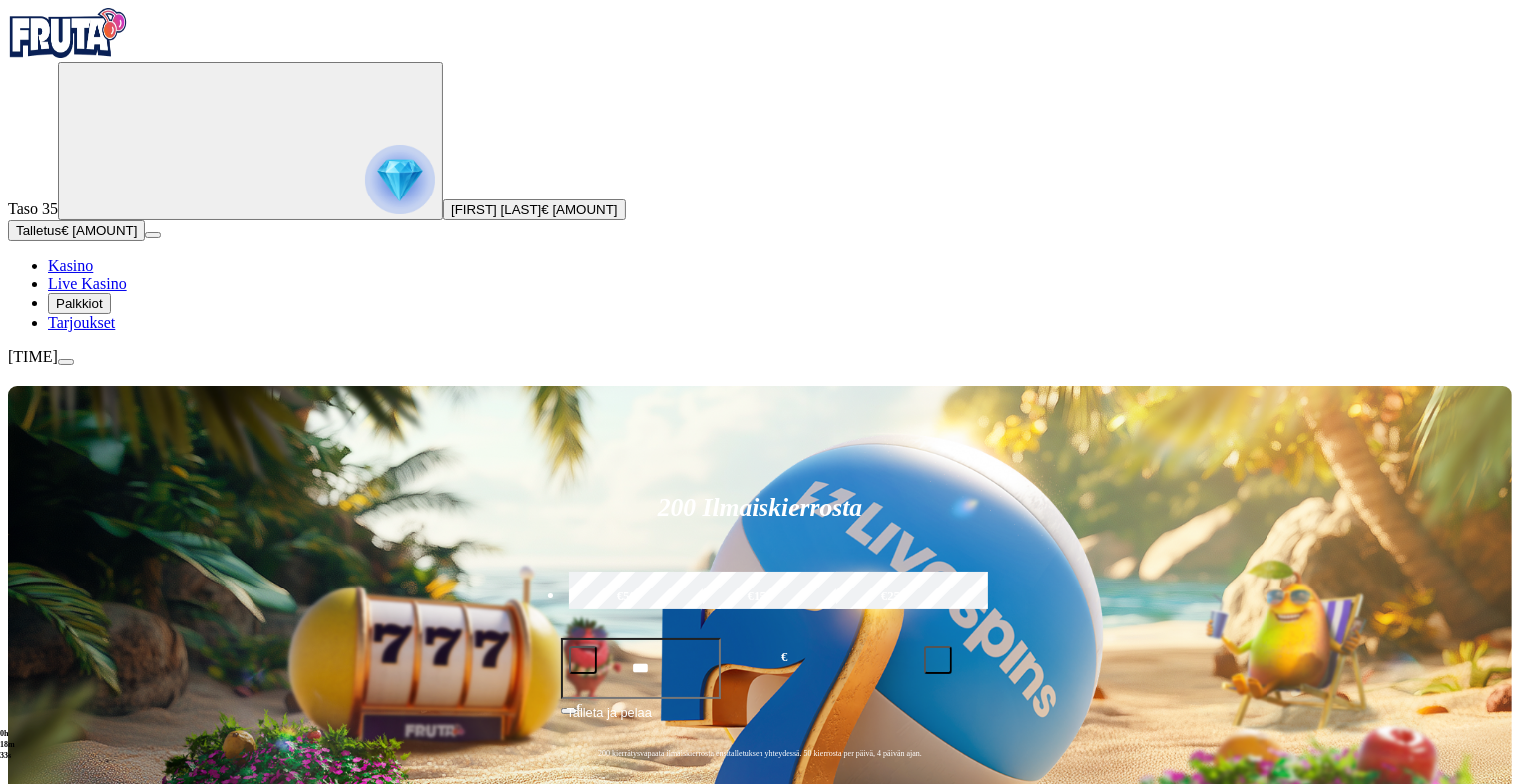 click at bounding box center [32, 1148] 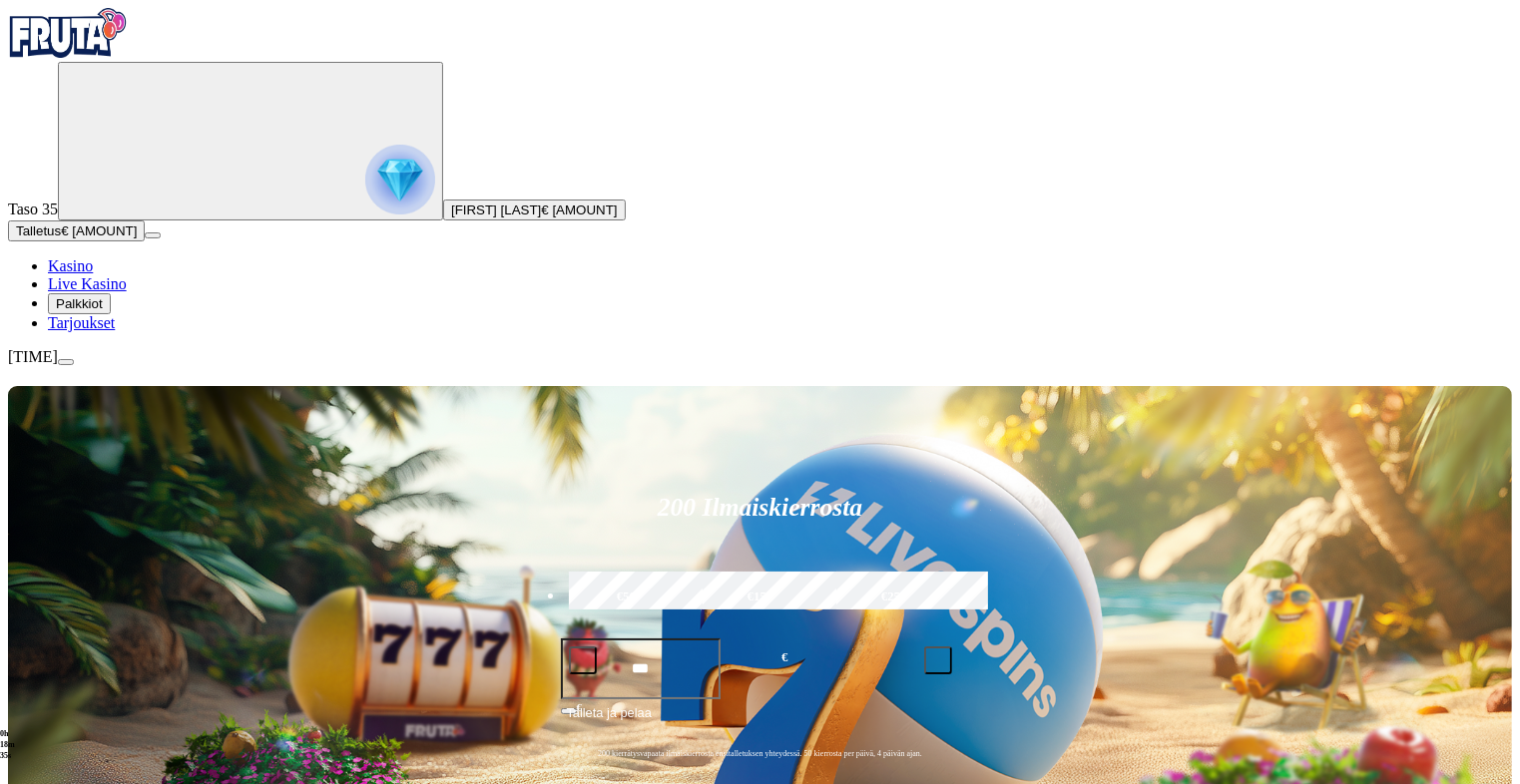 click on "Pelaa nyt" at bounding box center (-891, 1955) 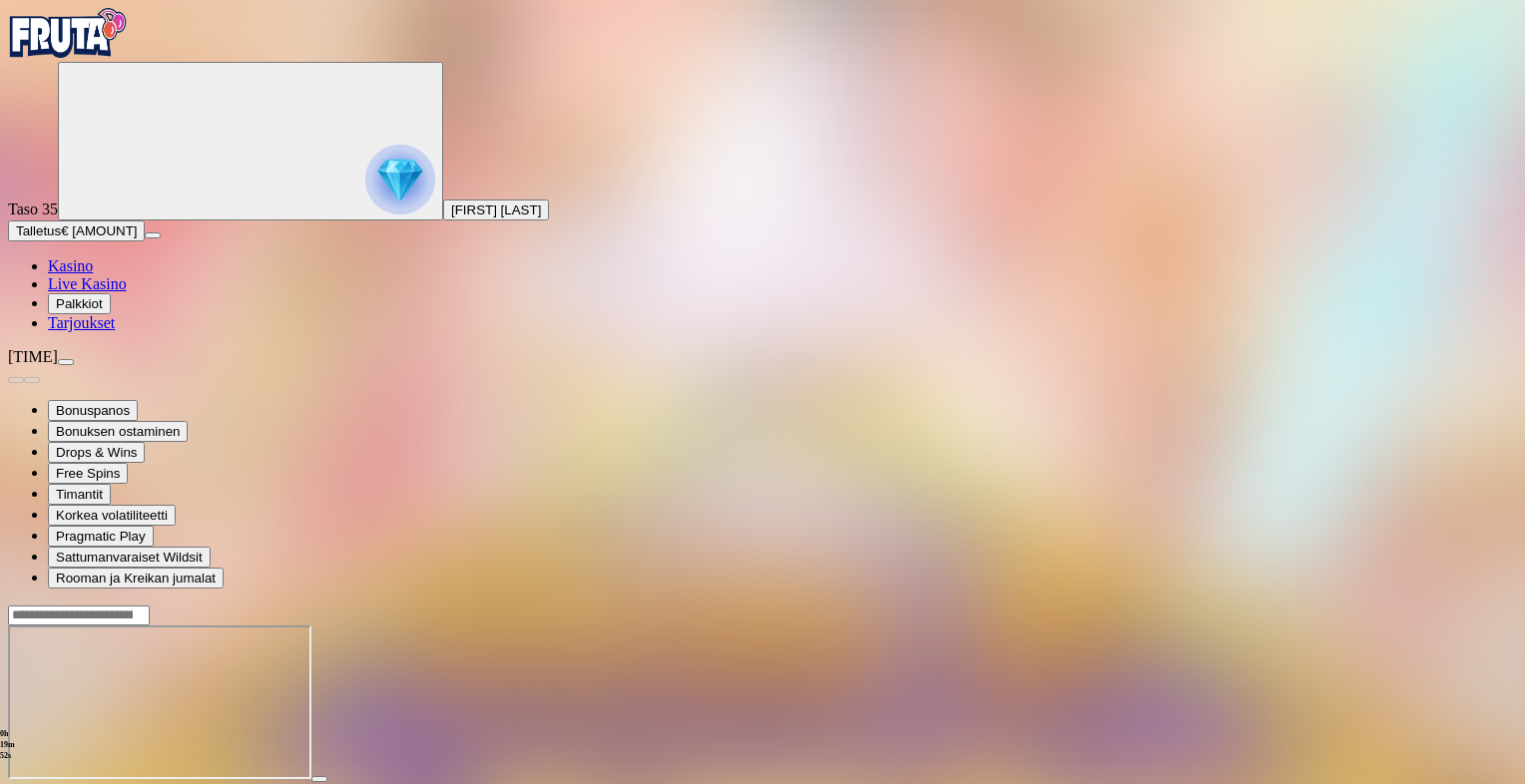 click at bounding box center (16, 797) 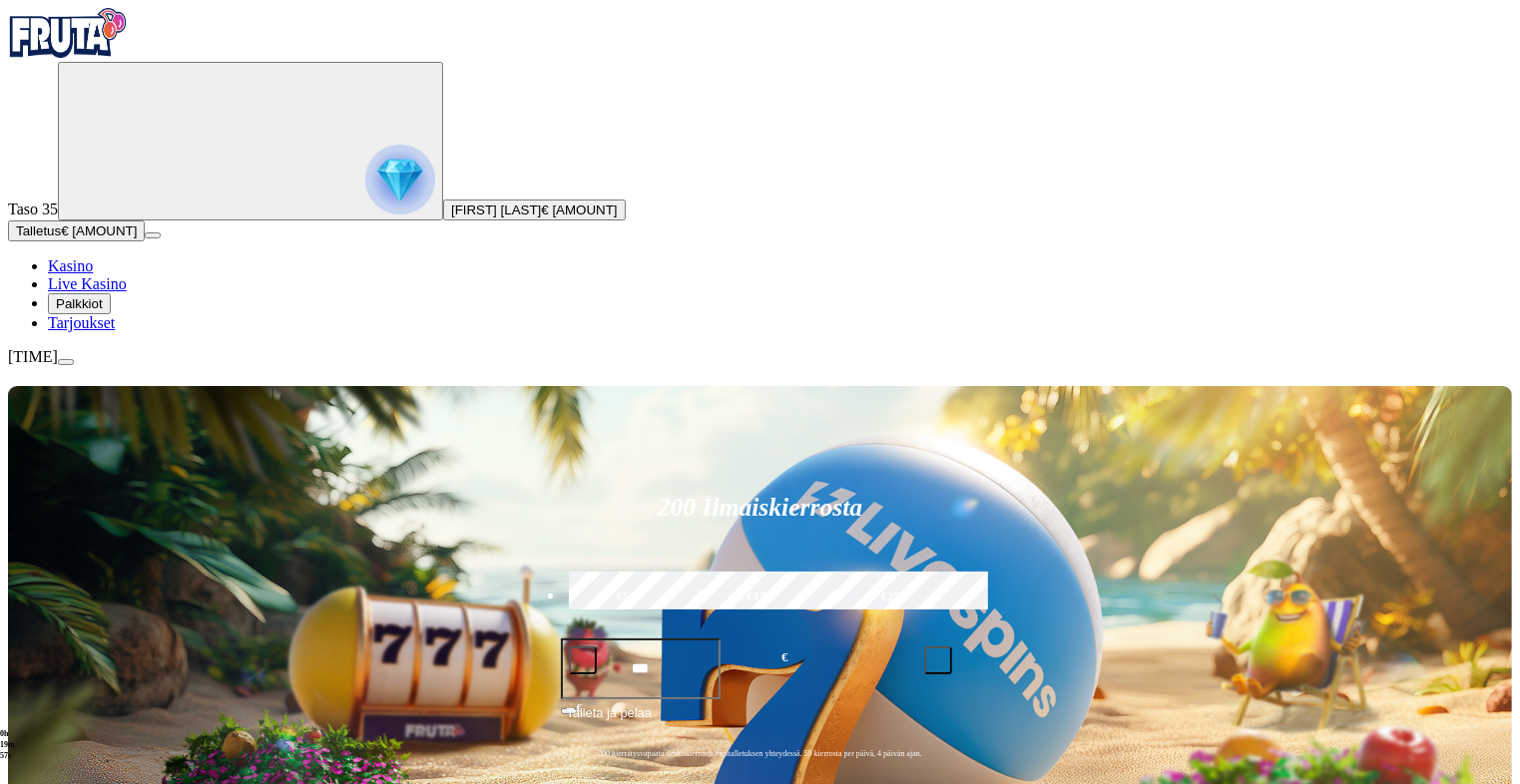 click on "Pelaa nyt" at bounding box center [77, 1289] 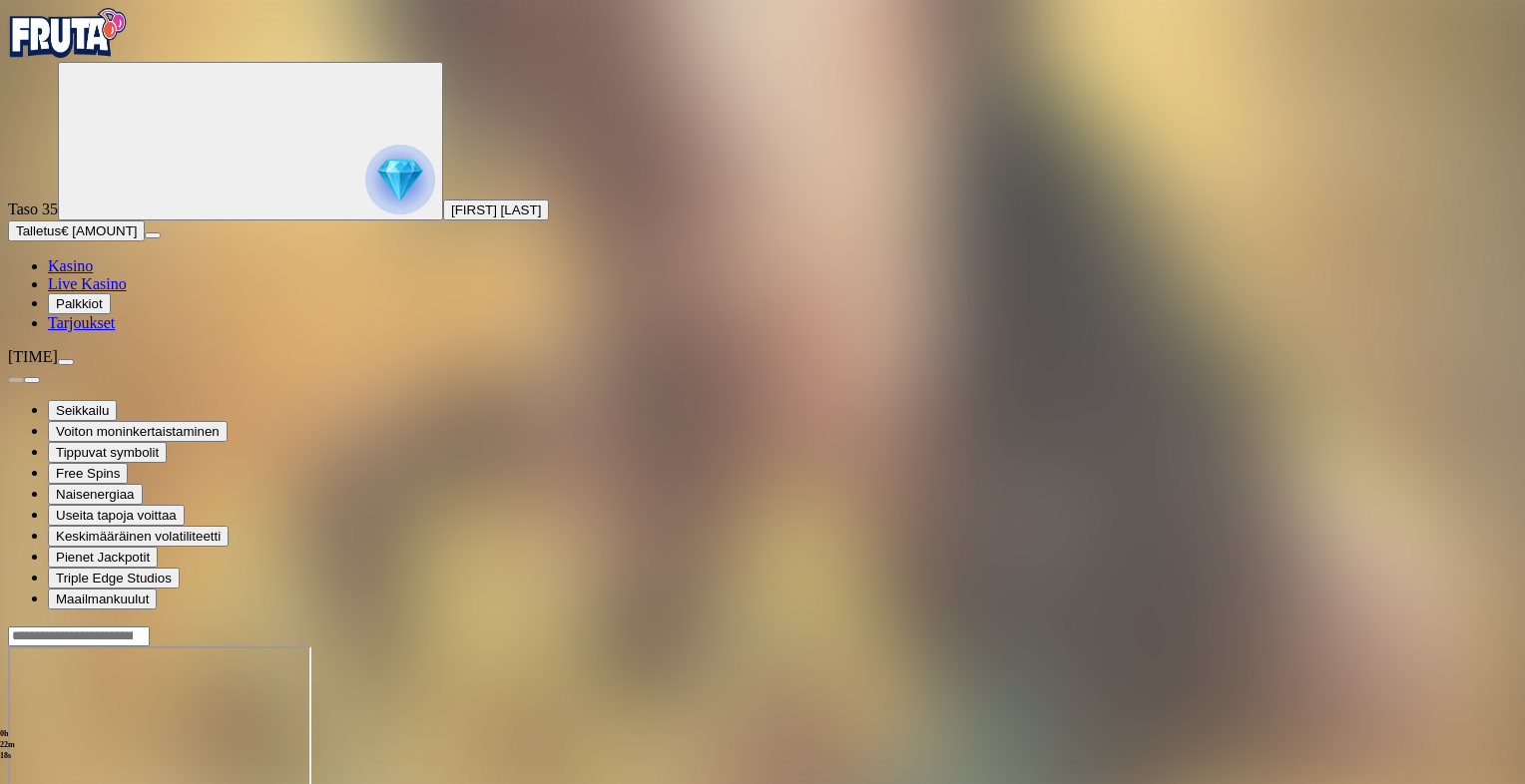 click at bounding box center [16, 818] 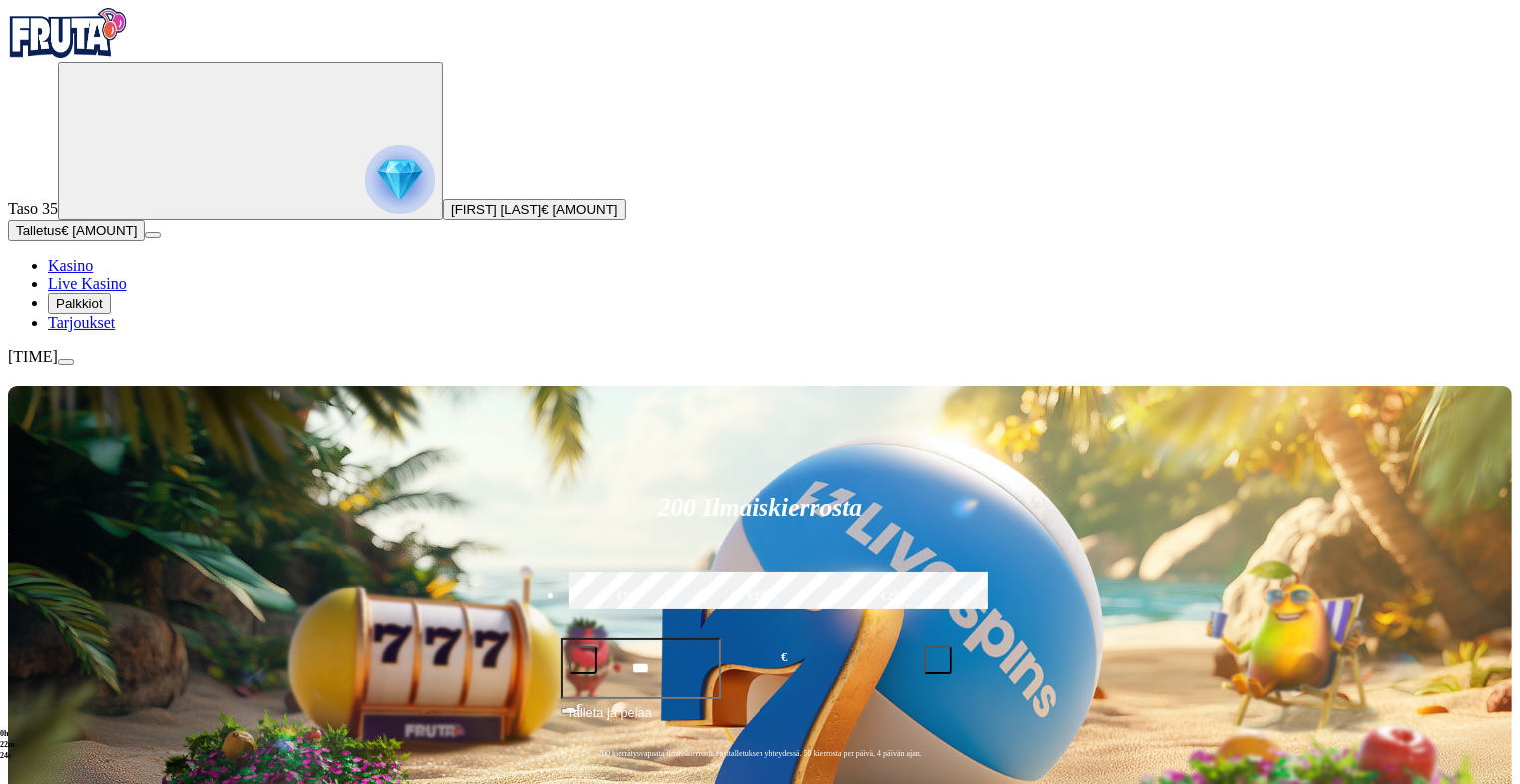 click at bounding box center [32, 1148] 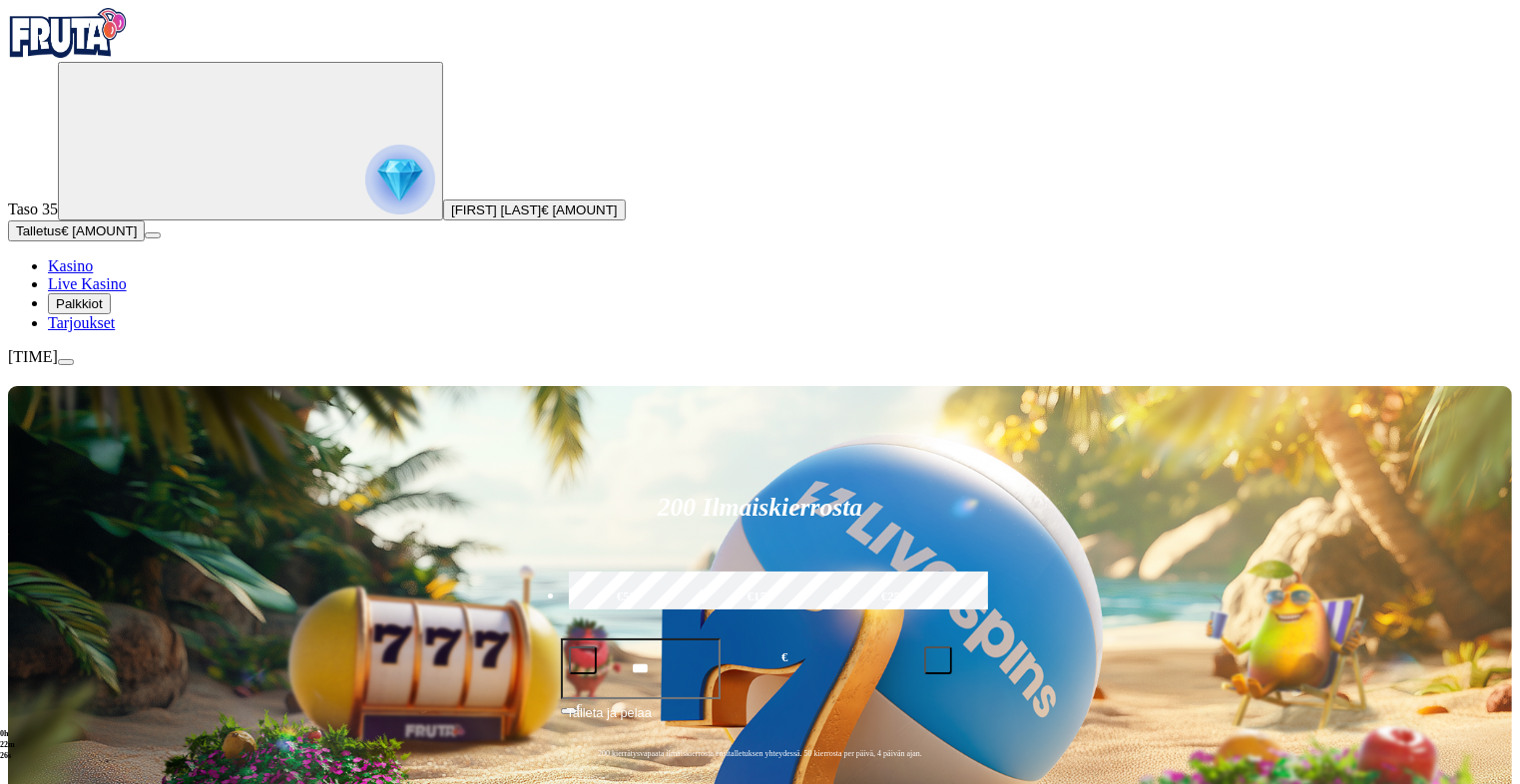 click at bounding box center [32, 1148] 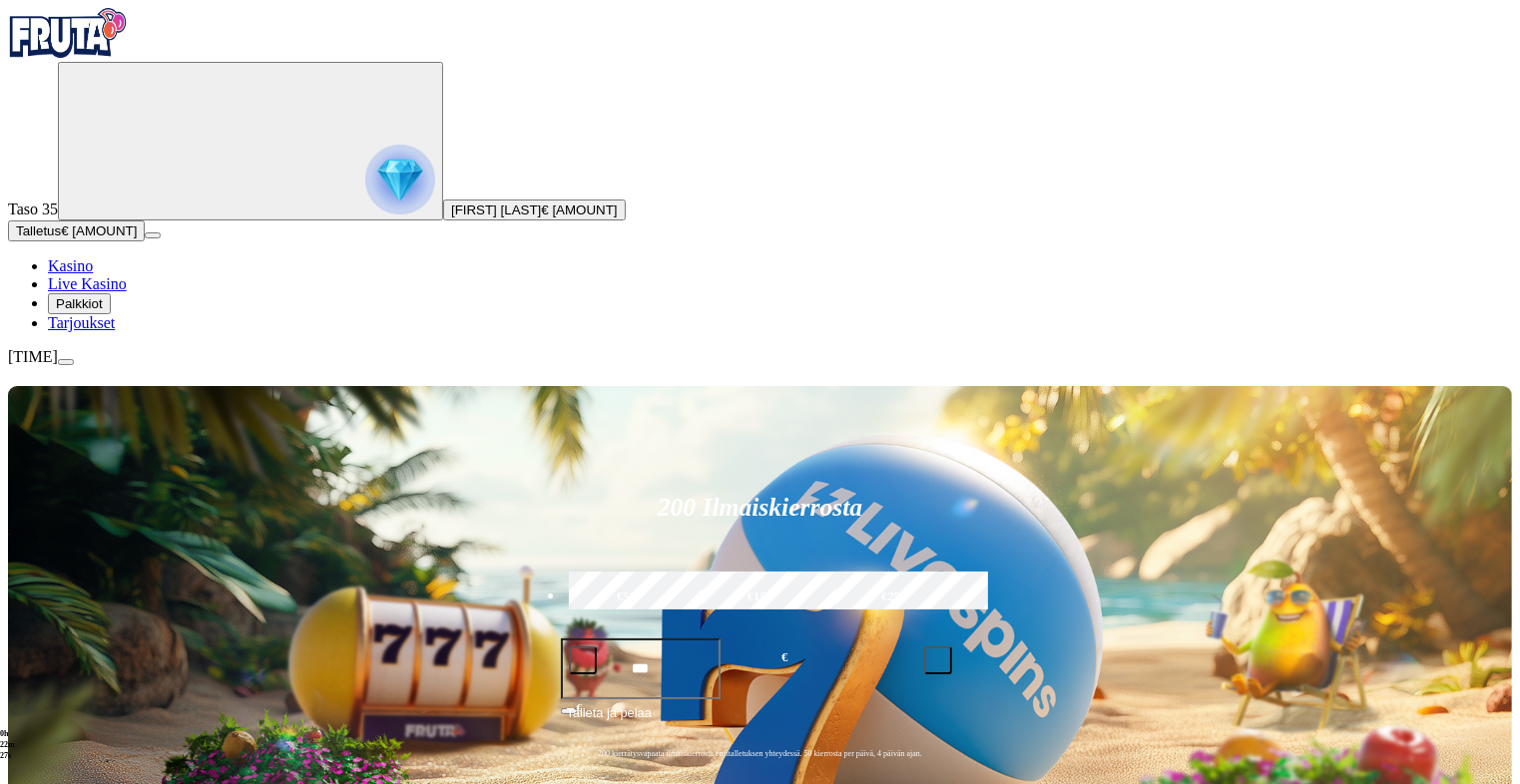 scroll, scrollTop: 685, scrollLeft: 0, axis: vertical 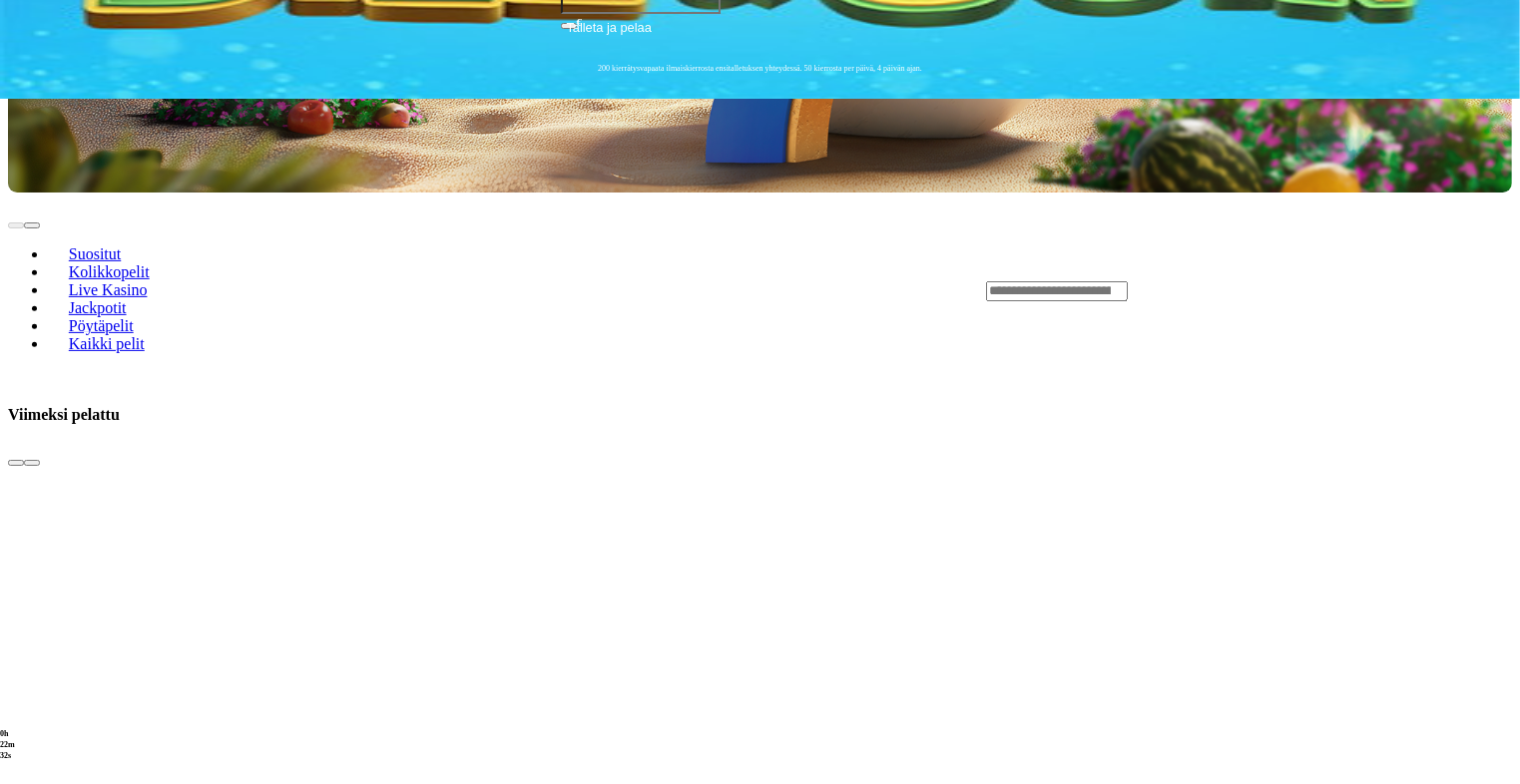 click on "Pelaa nyt" at bounding box center (77, 1852) 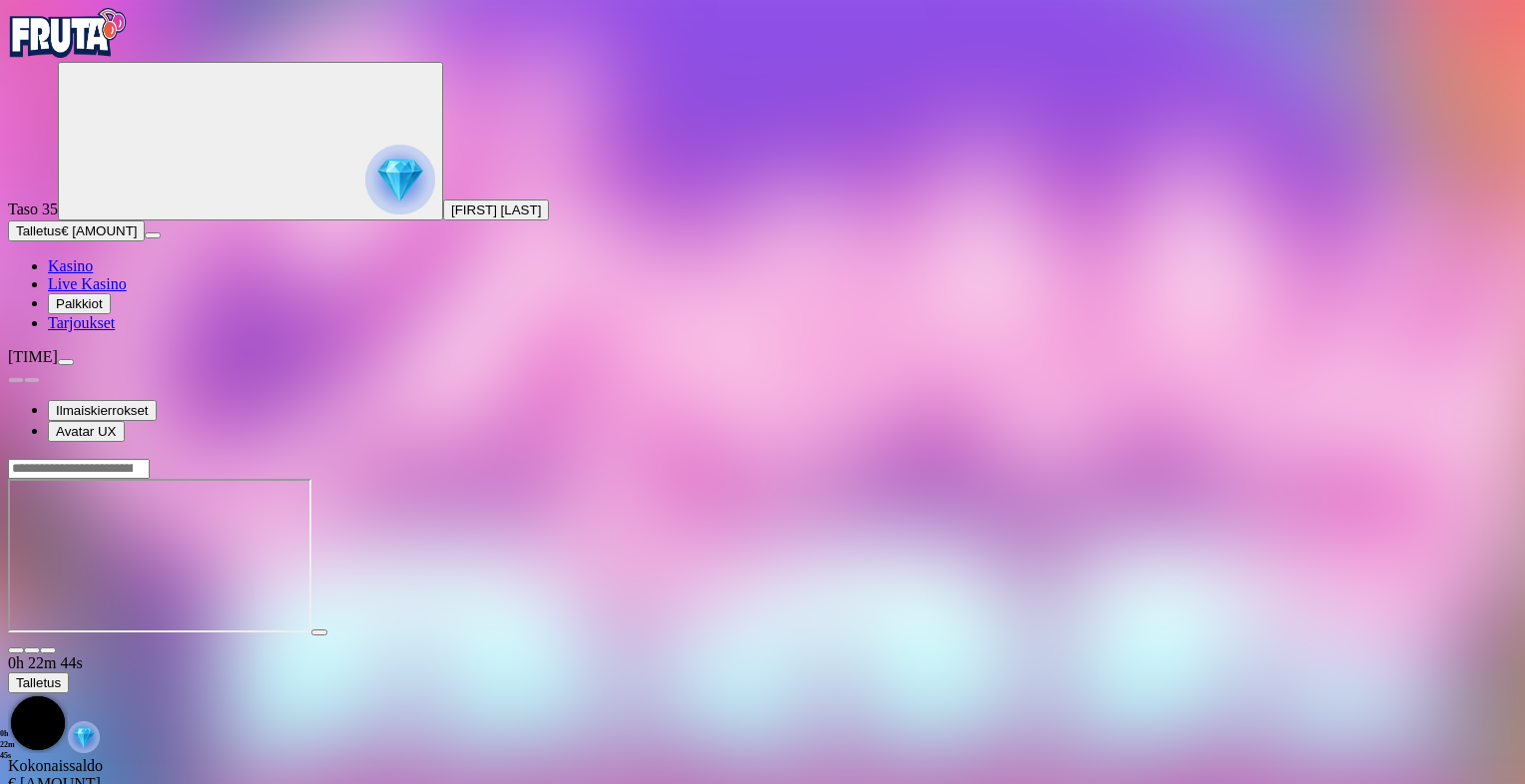 click at bounding box center (16, 650) 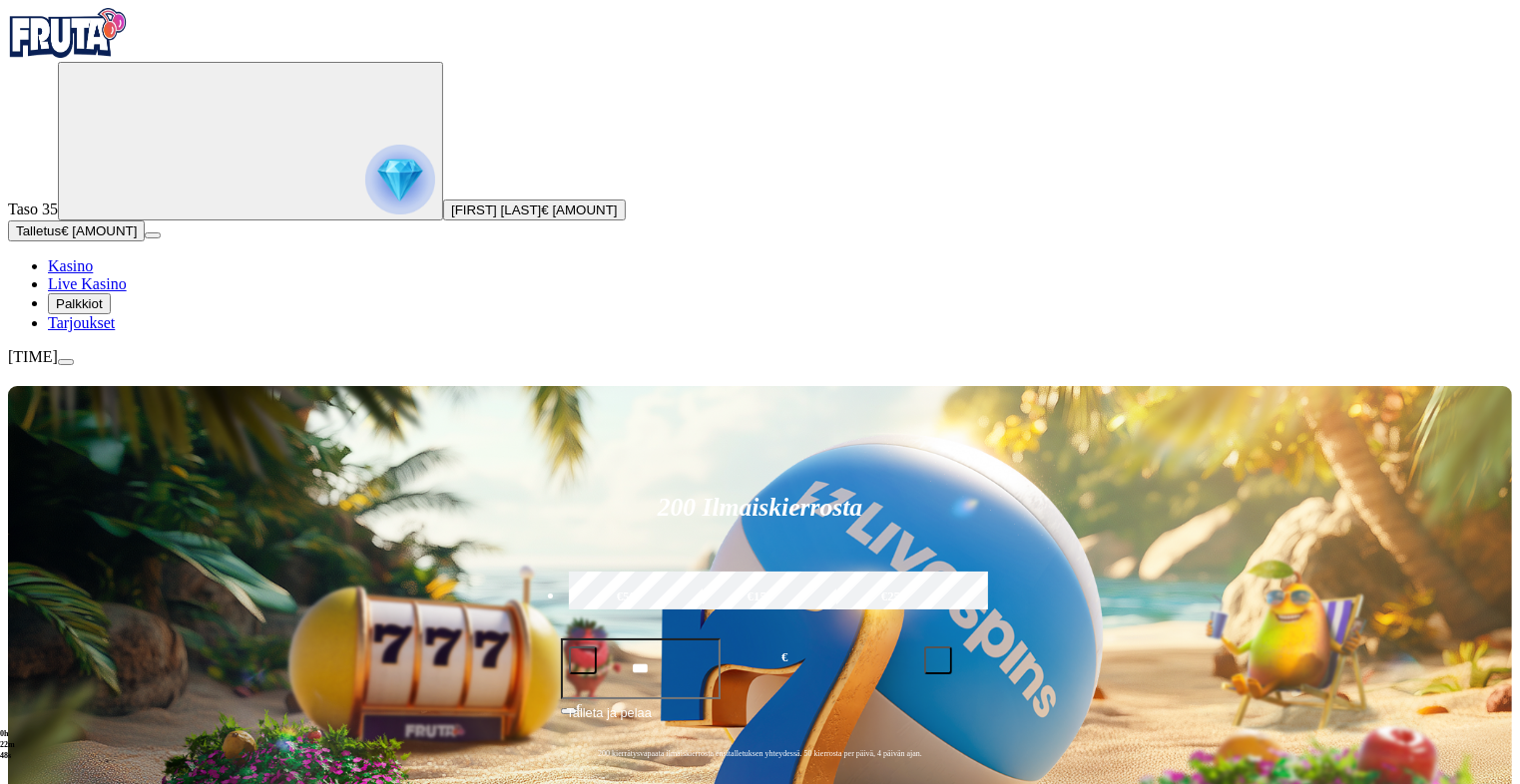 scroll, scrollTop: 685, scrollLeft: 0, axis: vertical 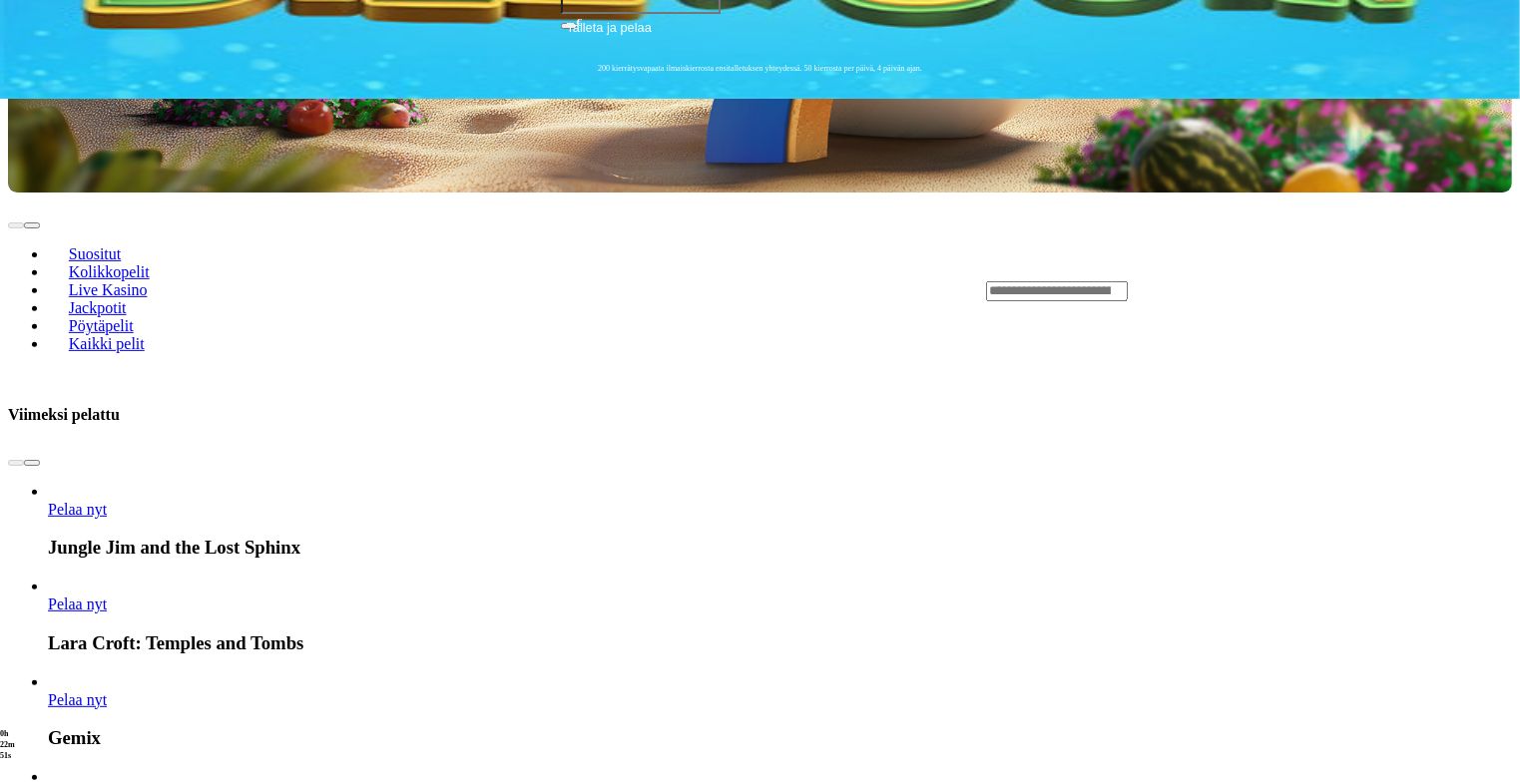 click on "Pelaa nyt" at bounding box center [77, 1852] 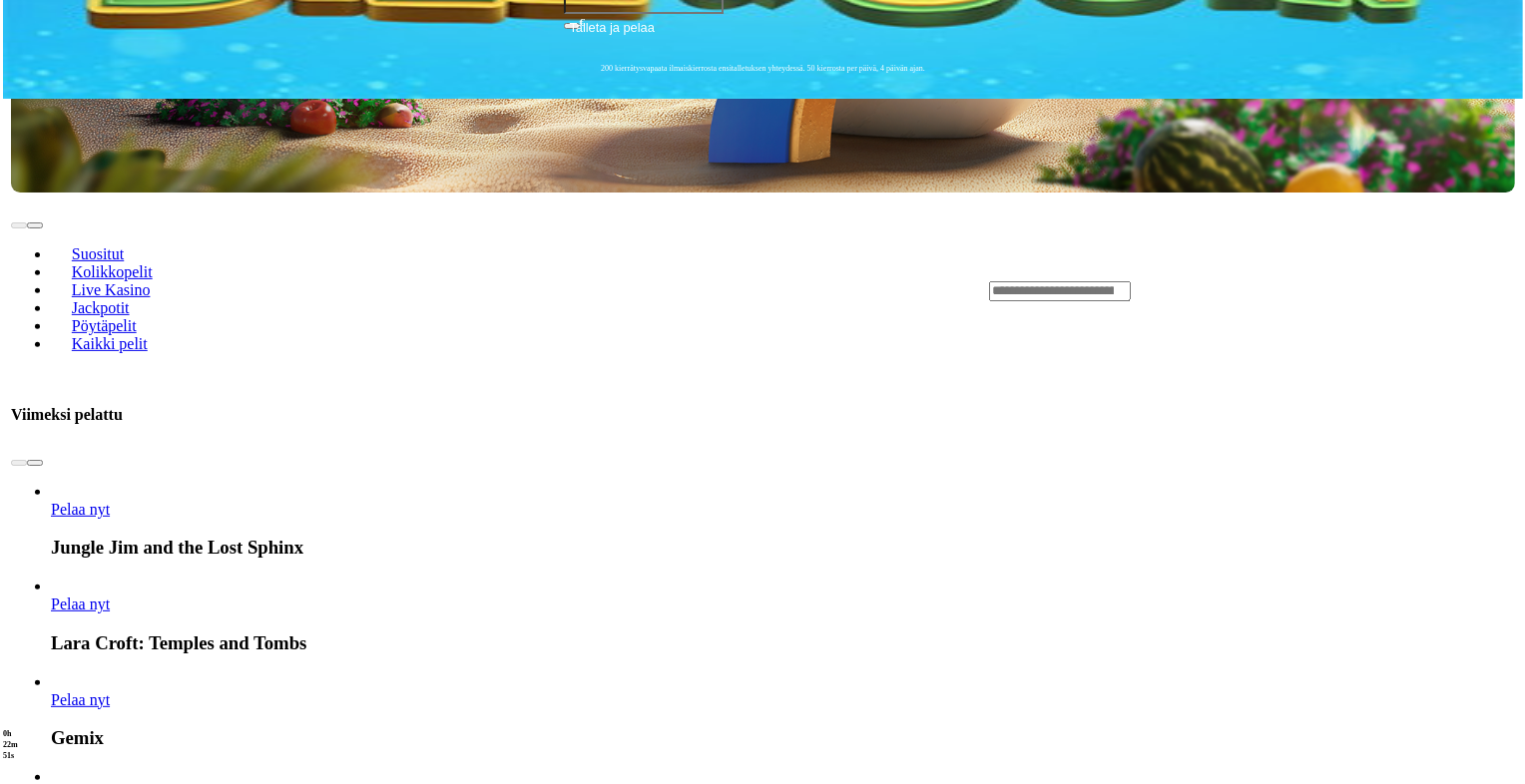 scroll, scrollTop: 0, scrollLeft: 0, axis: both 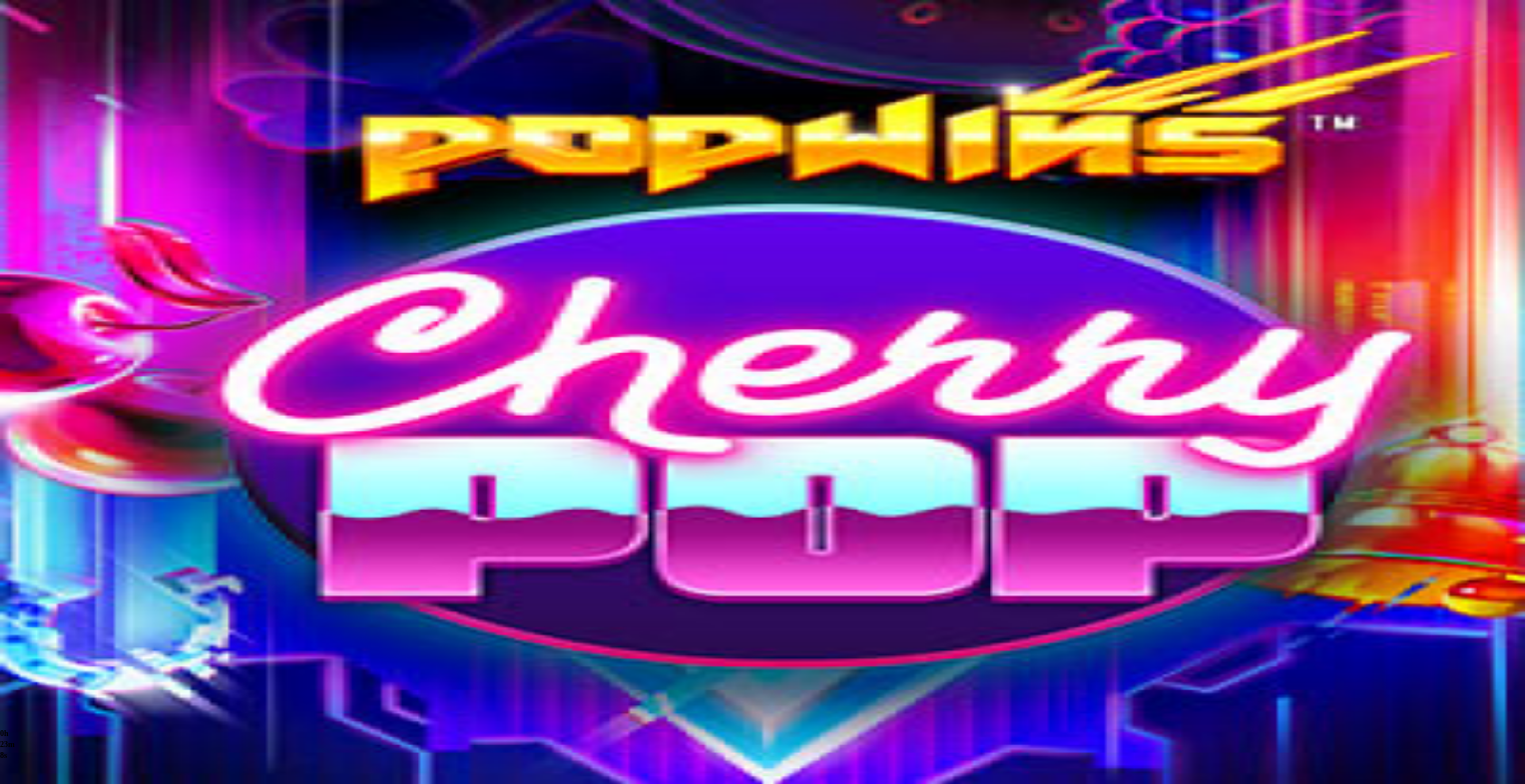 click at bounding box center [16, 650] 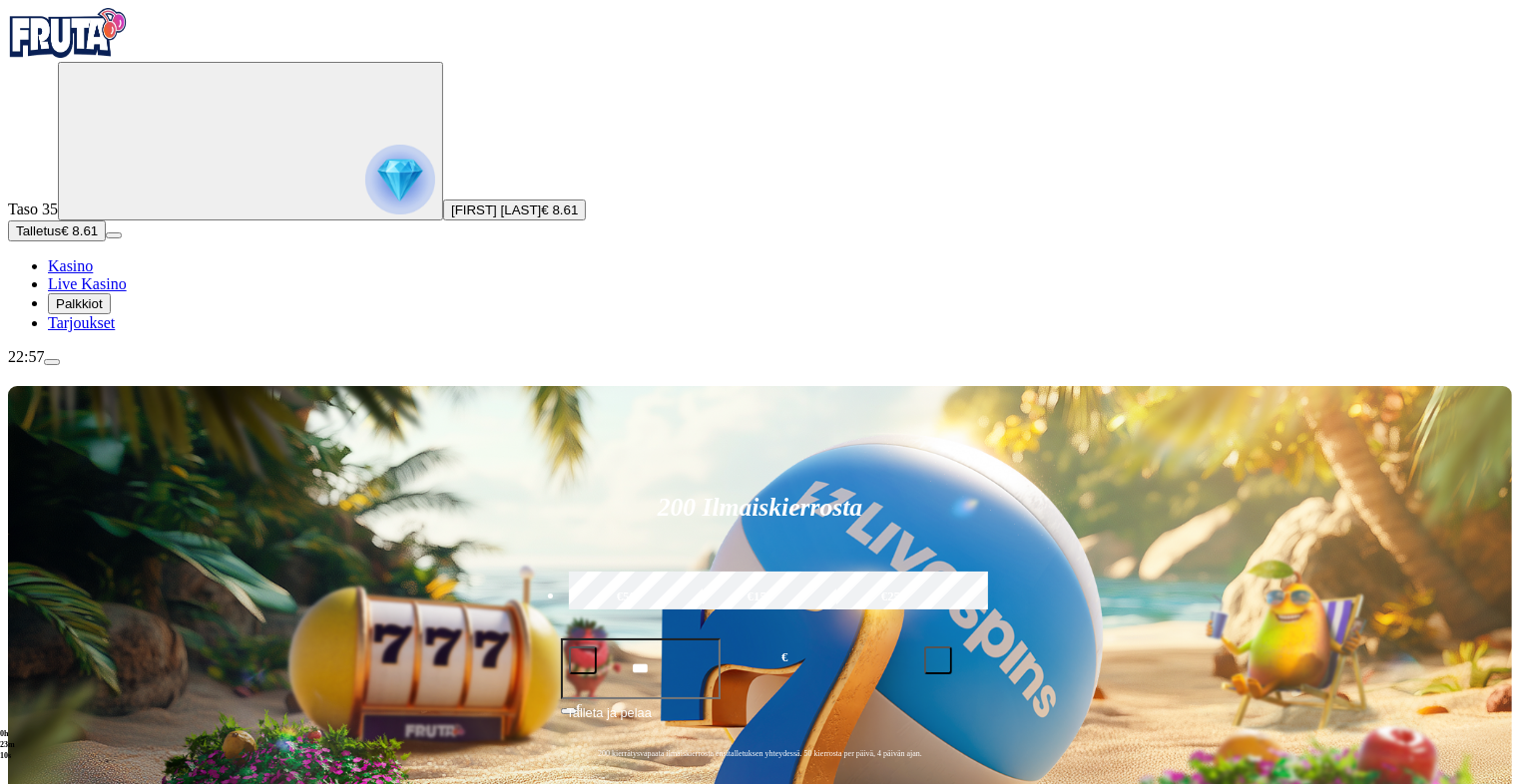scroll, scrollTop: 685, scrollLeft: 0, axis: vertical 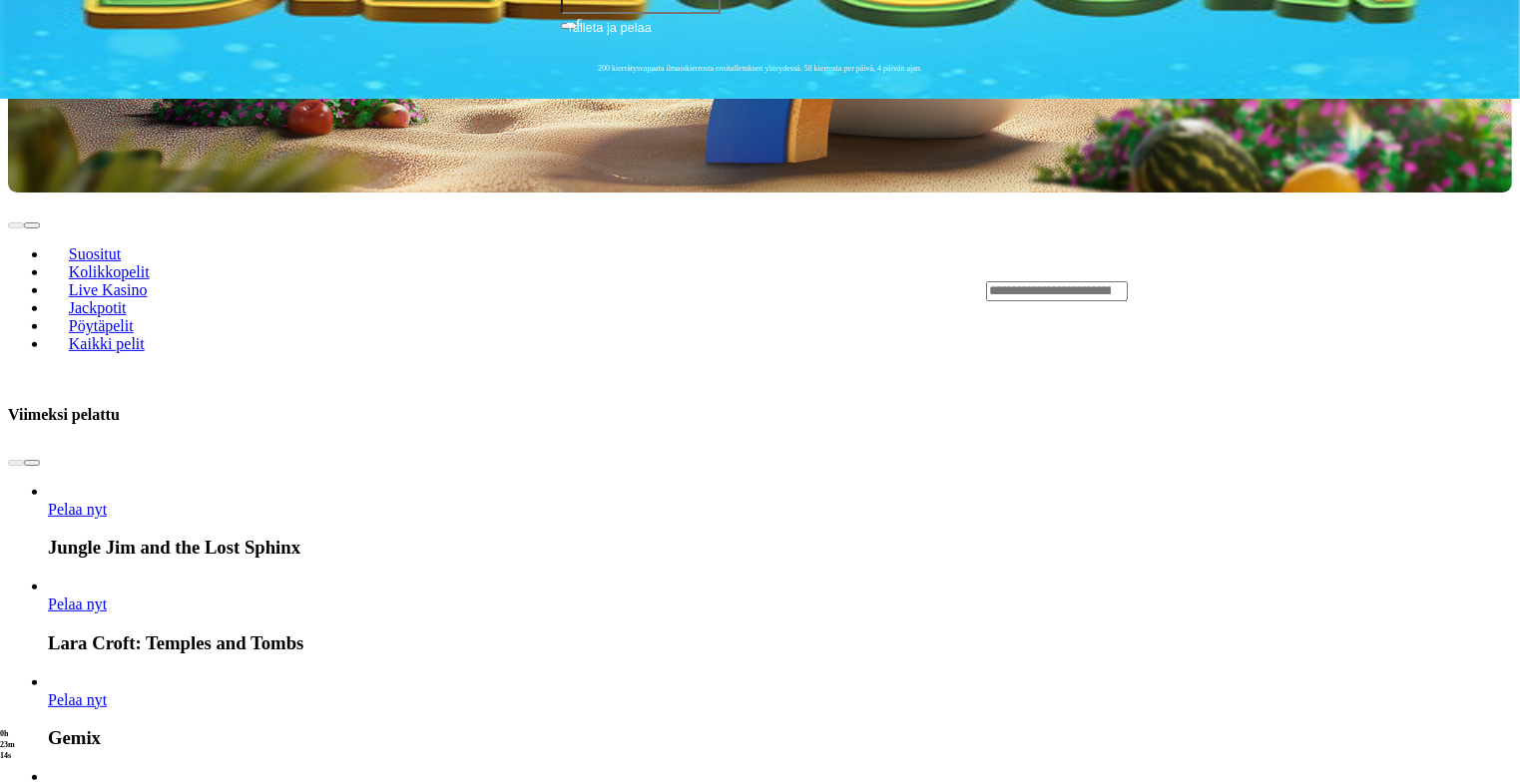 click on "Pelaa nyt" at bounding box center (77, 2816) 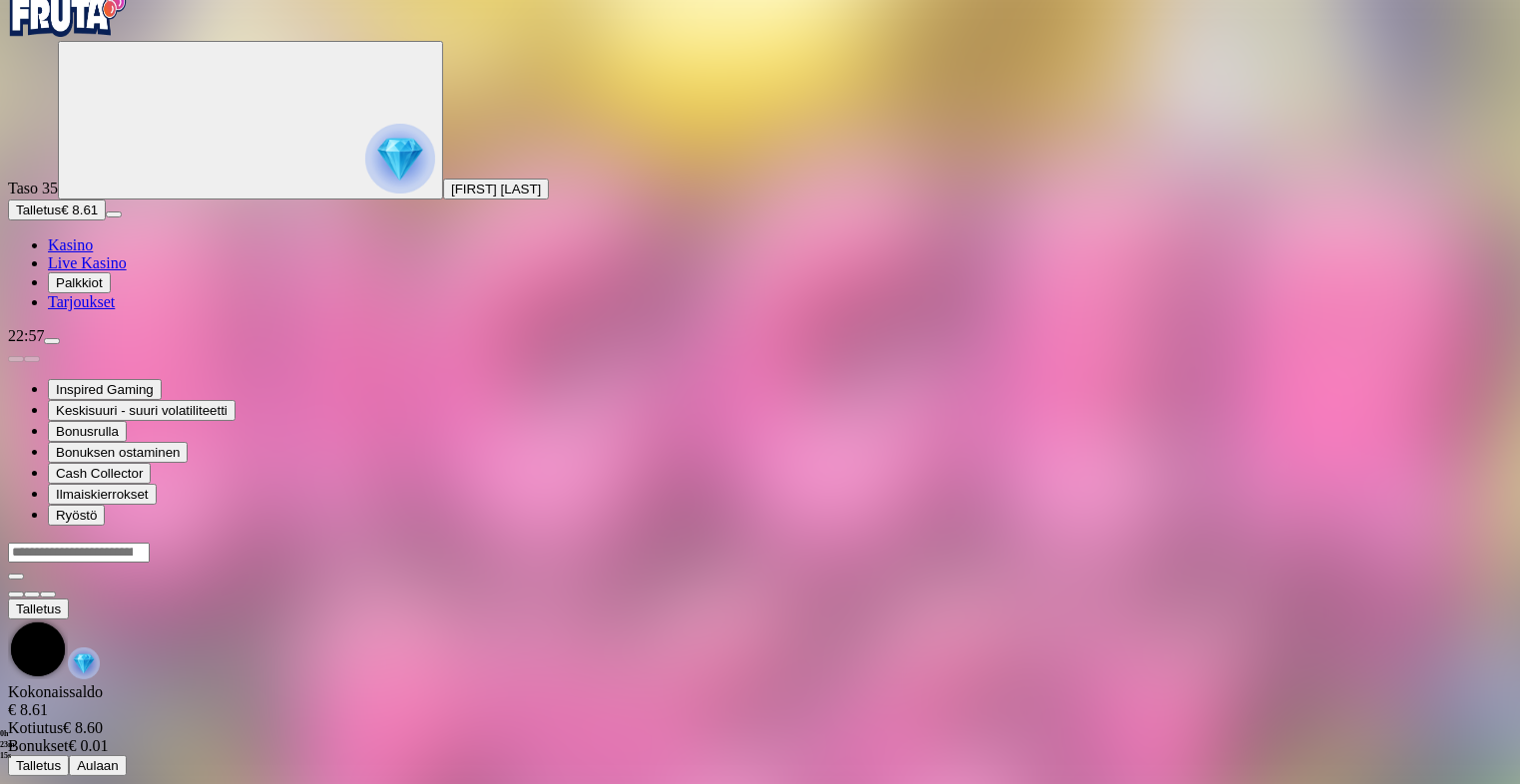 scroll, scrollTop: 0, scrollLeft: 0, axis: both 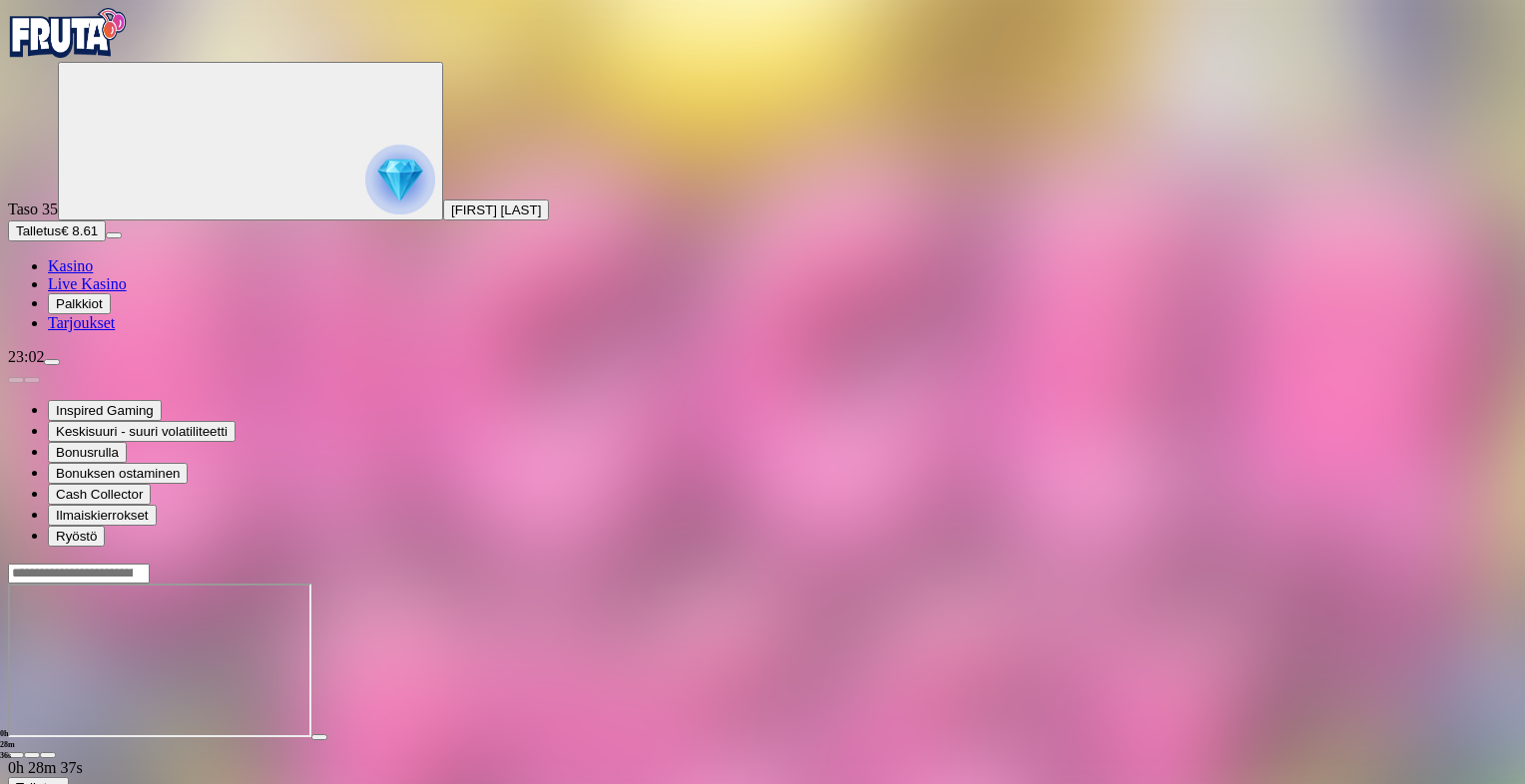 click at bounding box center [16, 755] 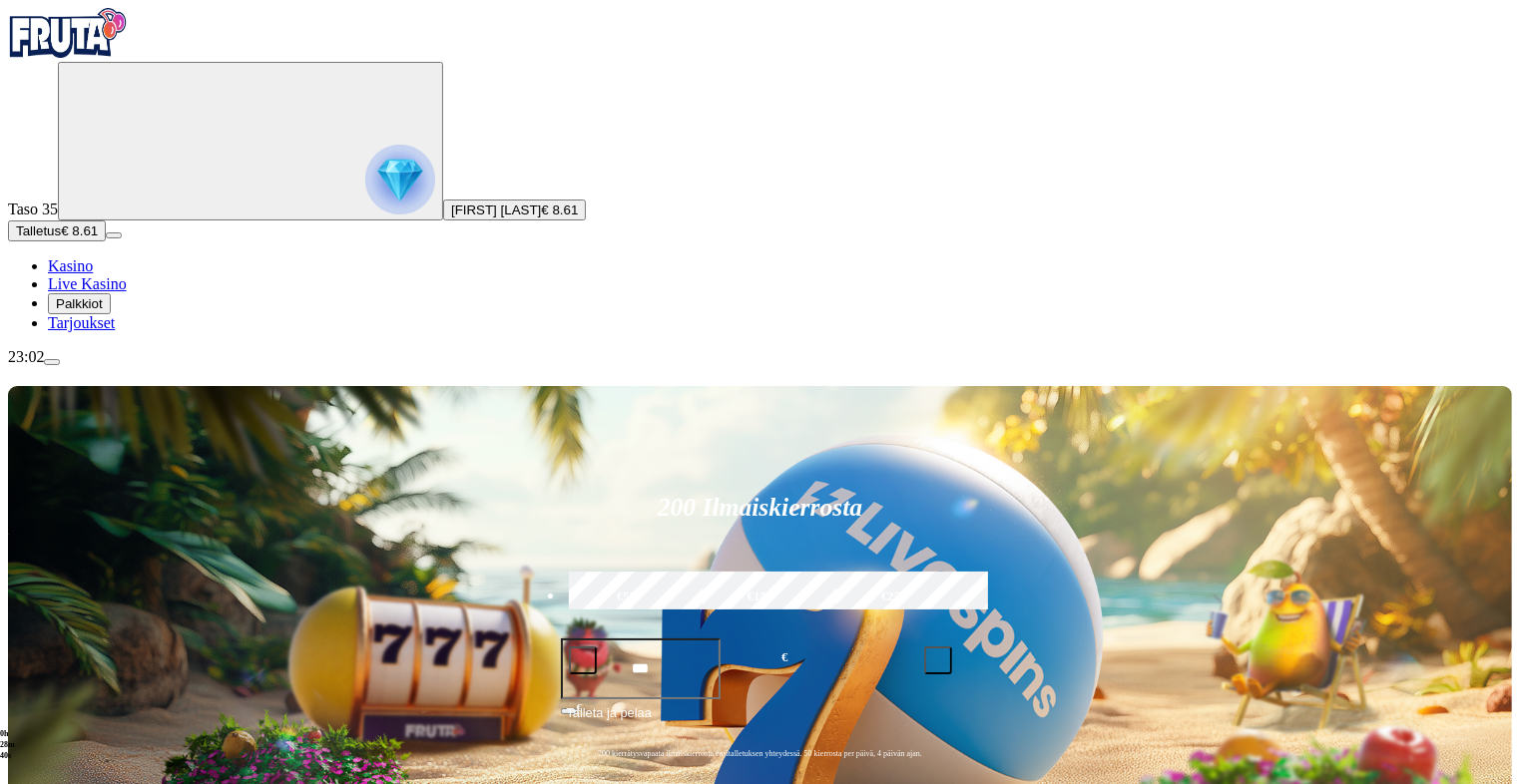 scroll, scrollTop: 685, scrollLeft: 0, axis: vertical 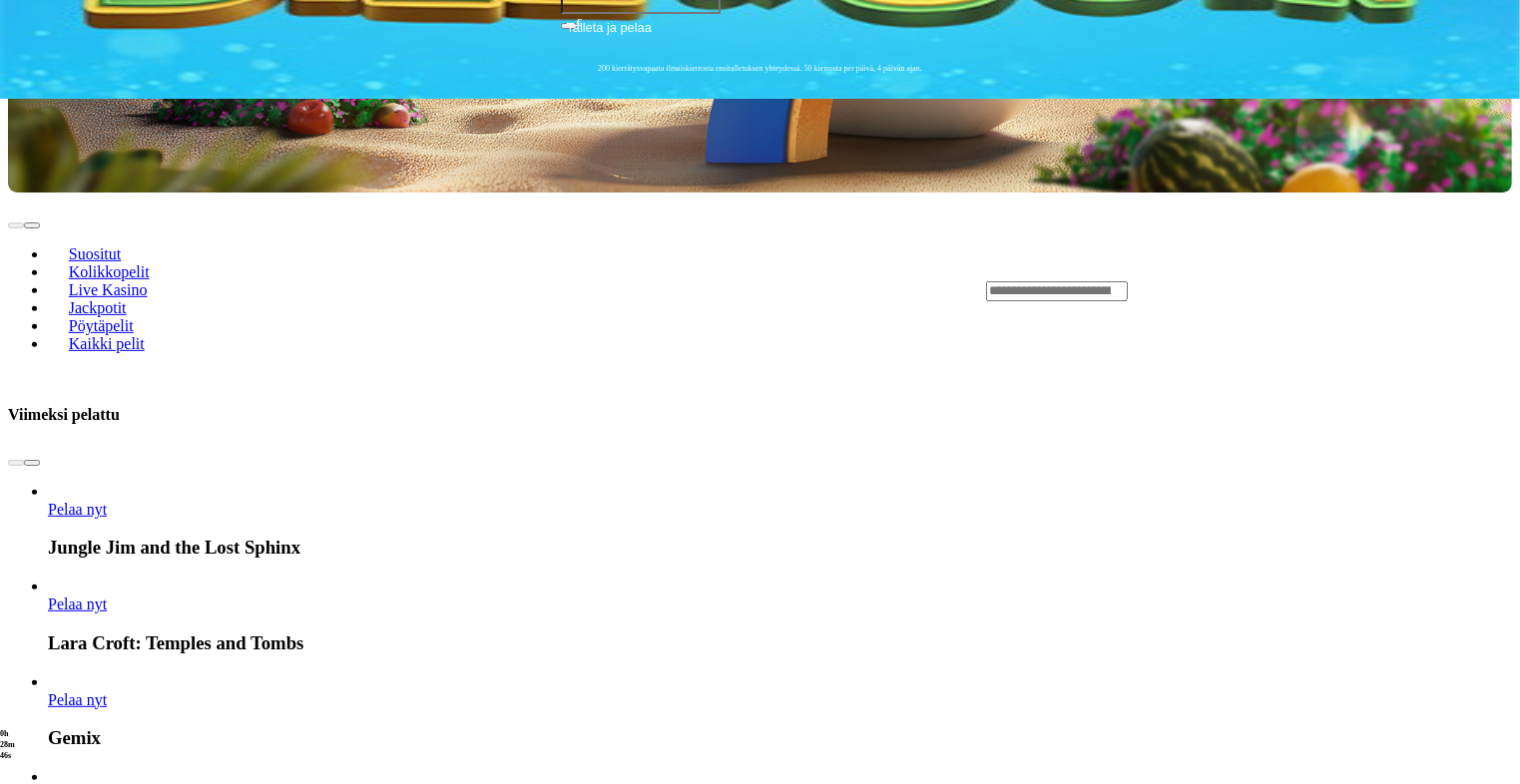 click on "Pelaa nyt" at bounding box center (77, 3102) 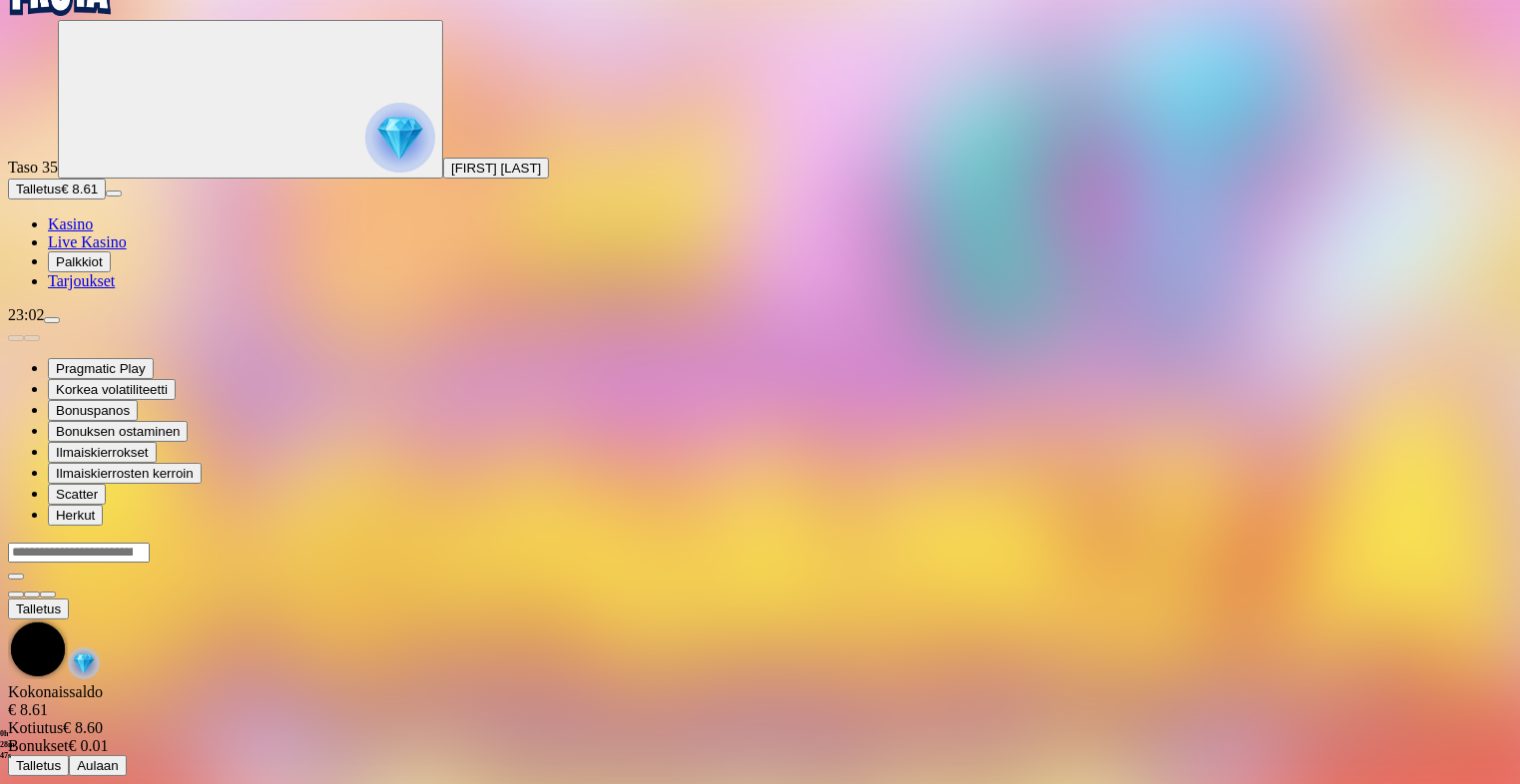 scroll, scrollTop: 0, scrollLeft: 0, axis: both 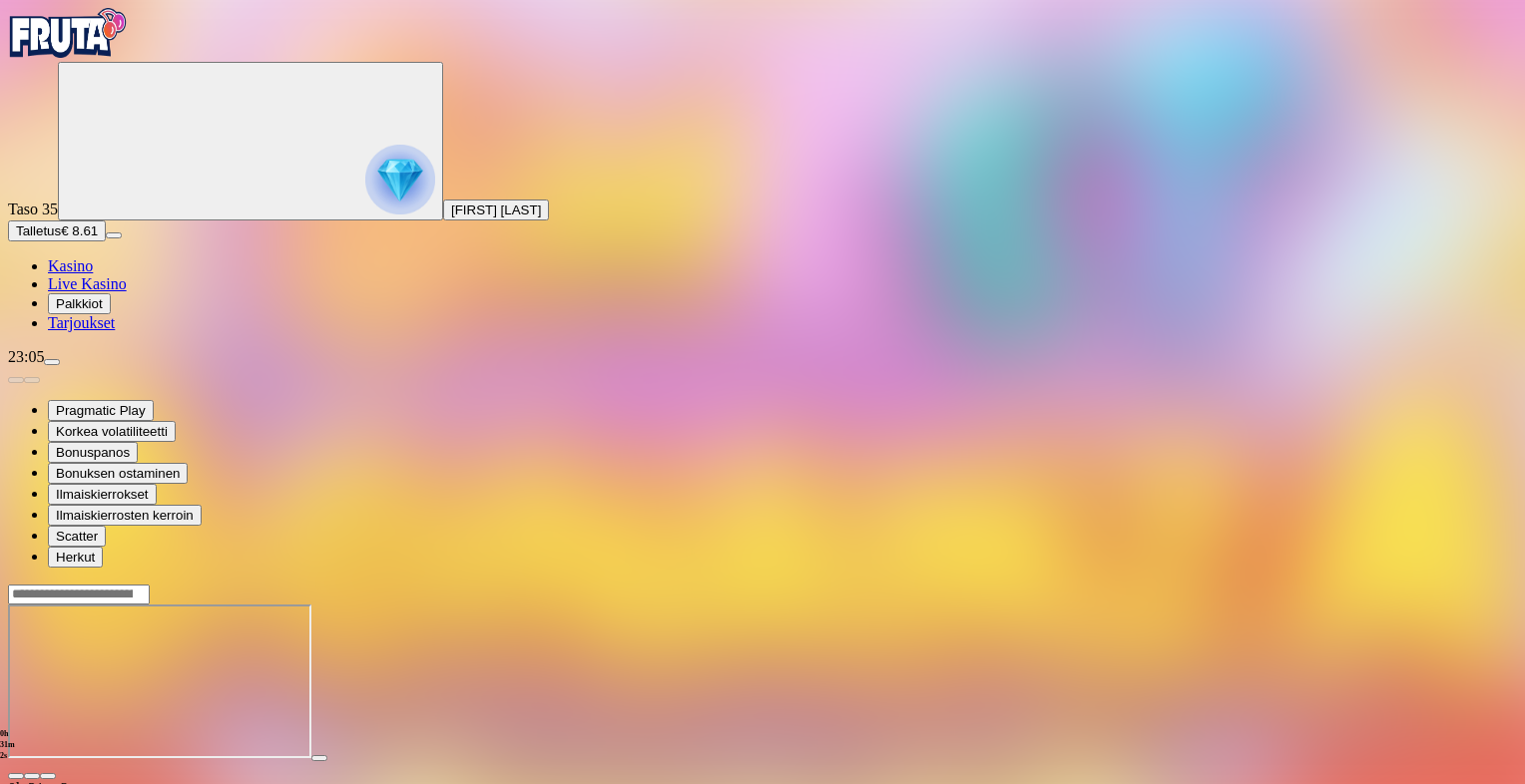 click at bounding box center (16, 776) 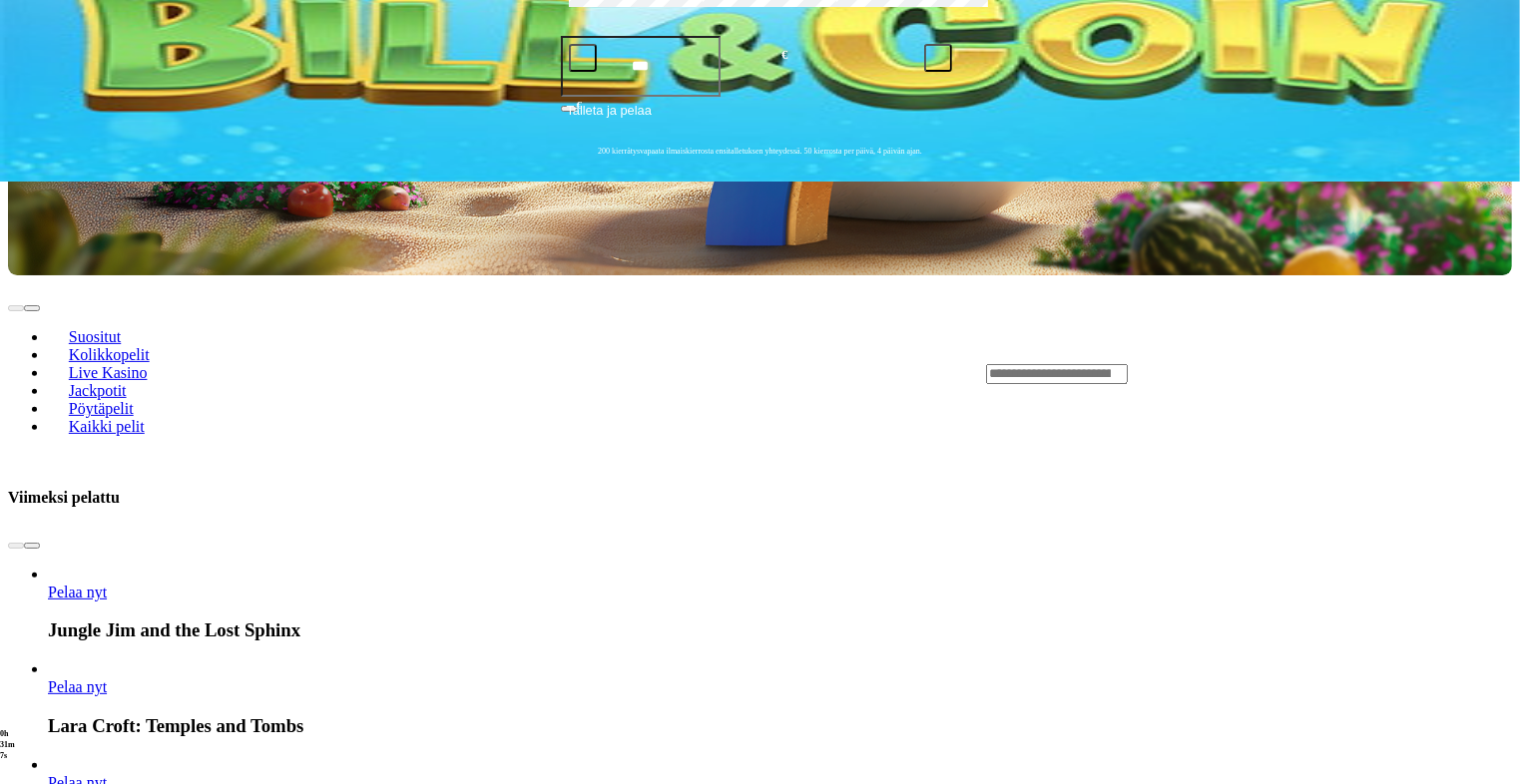 scroll, scrollTop: 685, scrollLeft: 0, axis: vertical 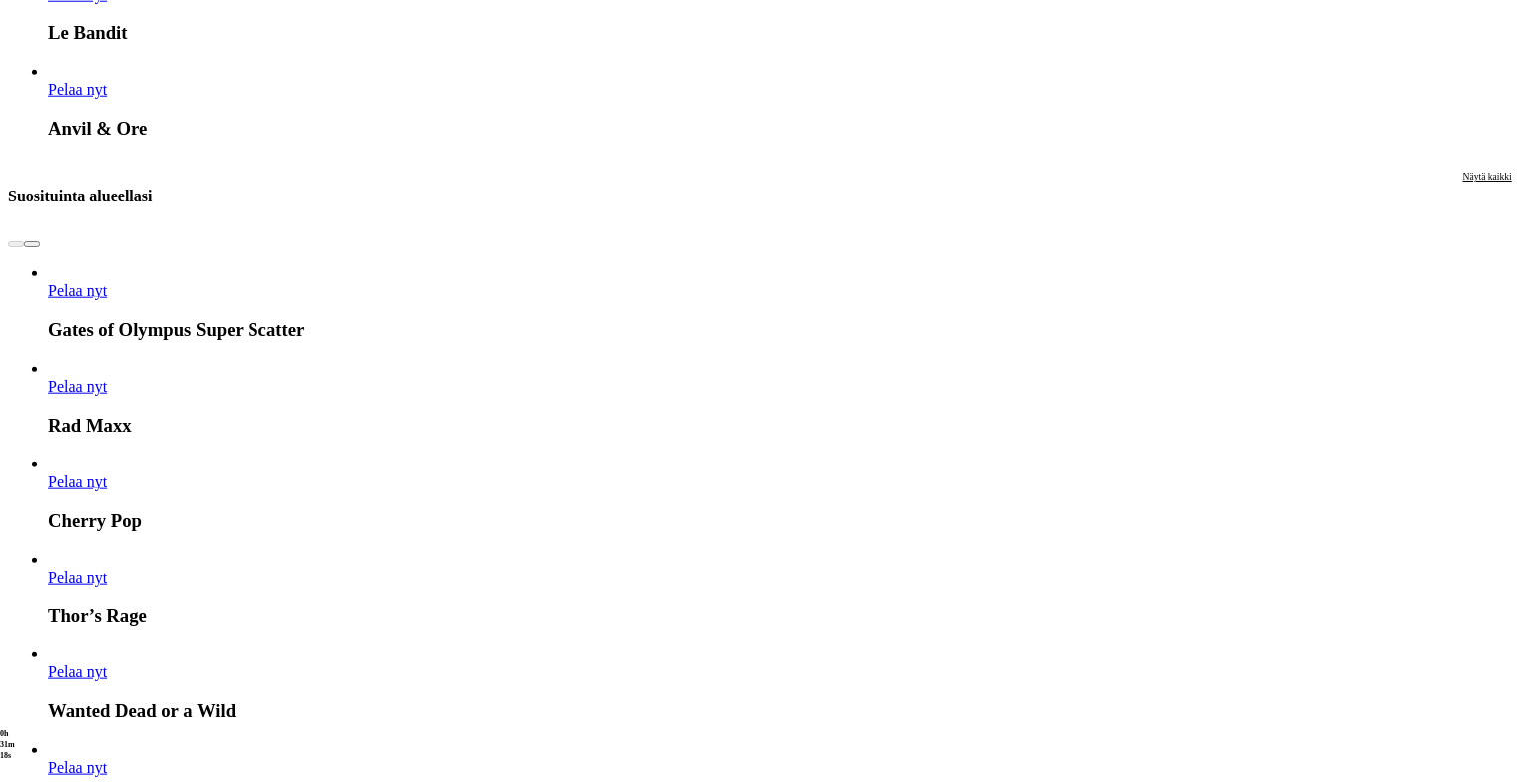click at bounding box center [32, 17154] 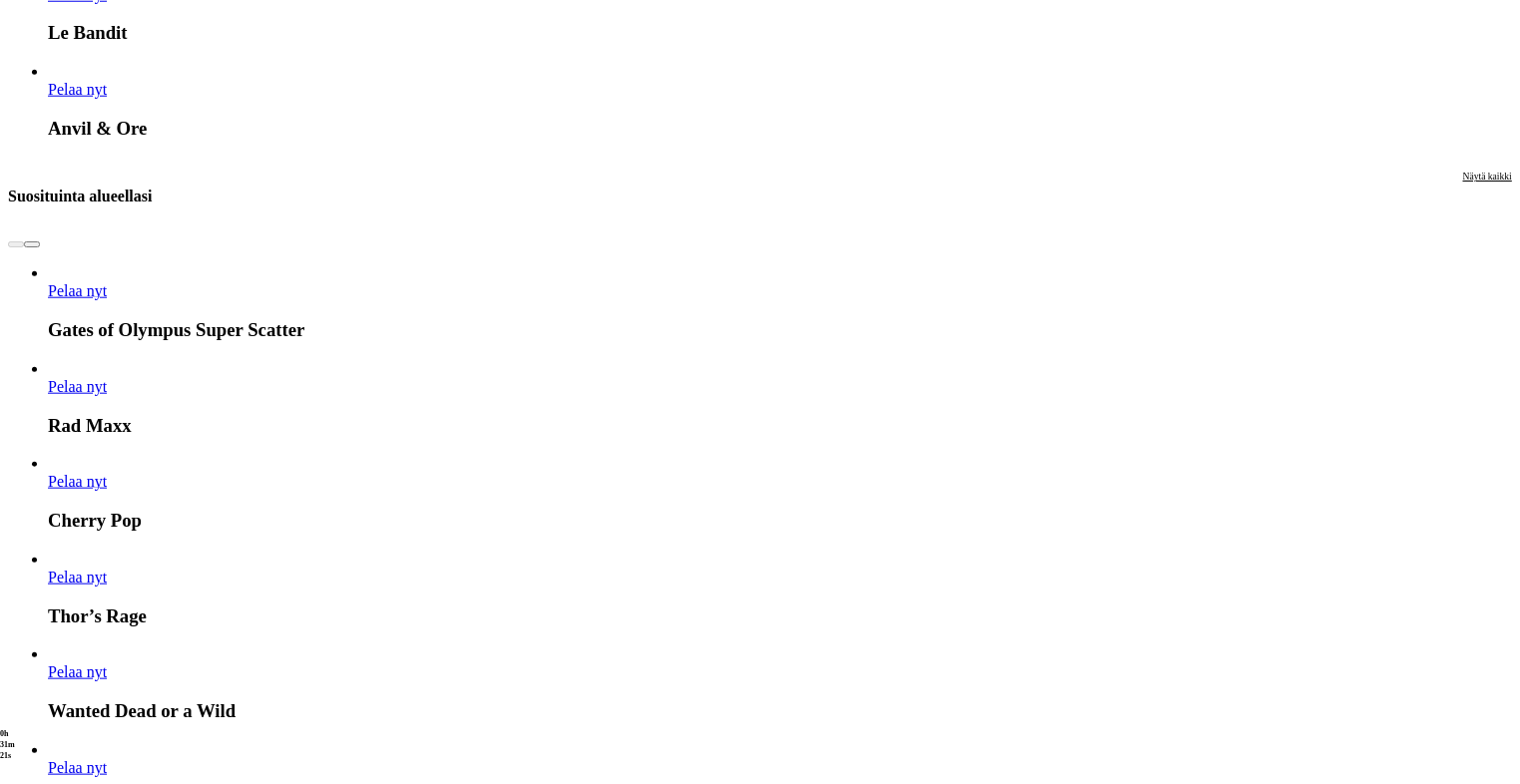 click at bounding box center (32, 17154) 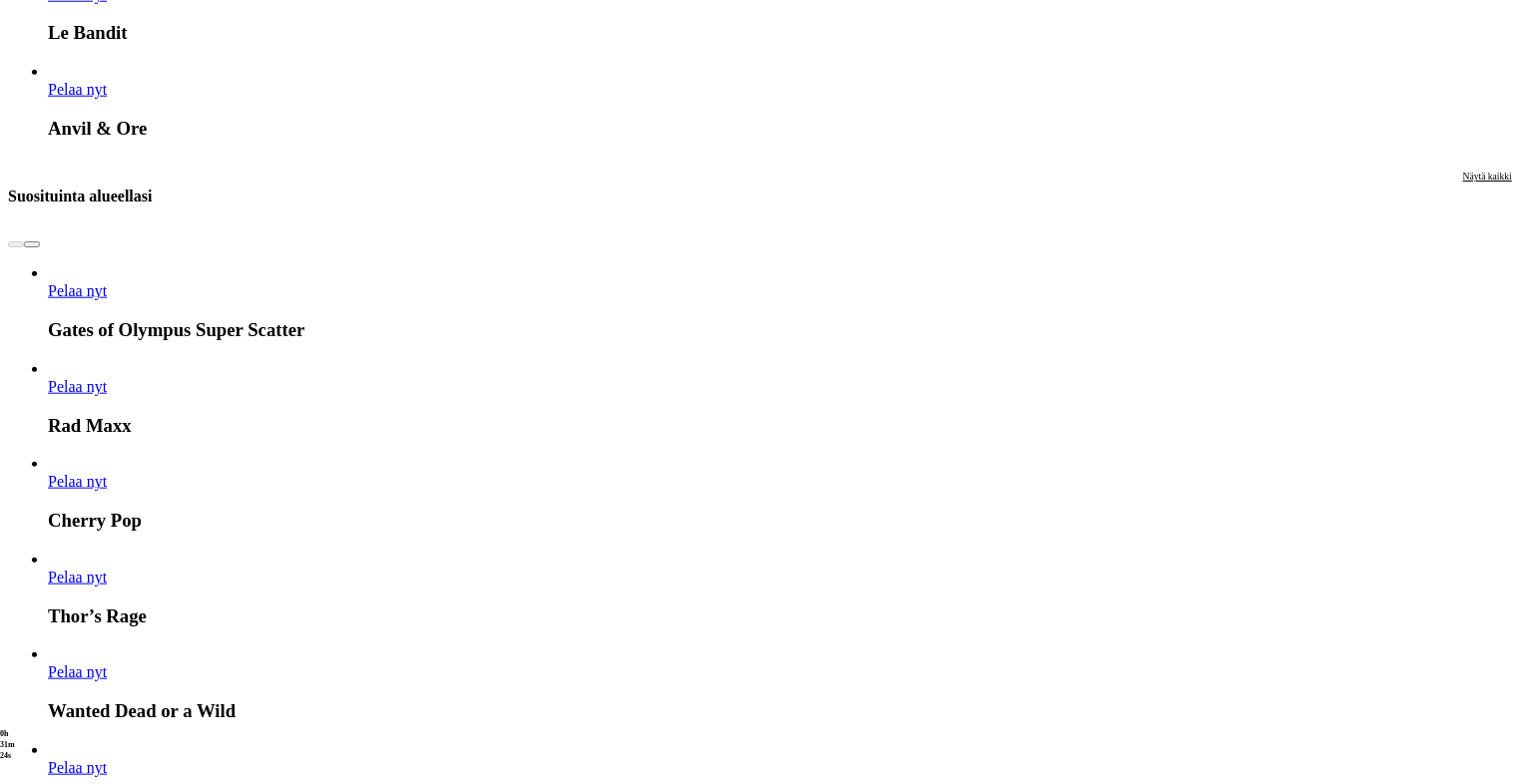 click at bounding box center (32, 17154) 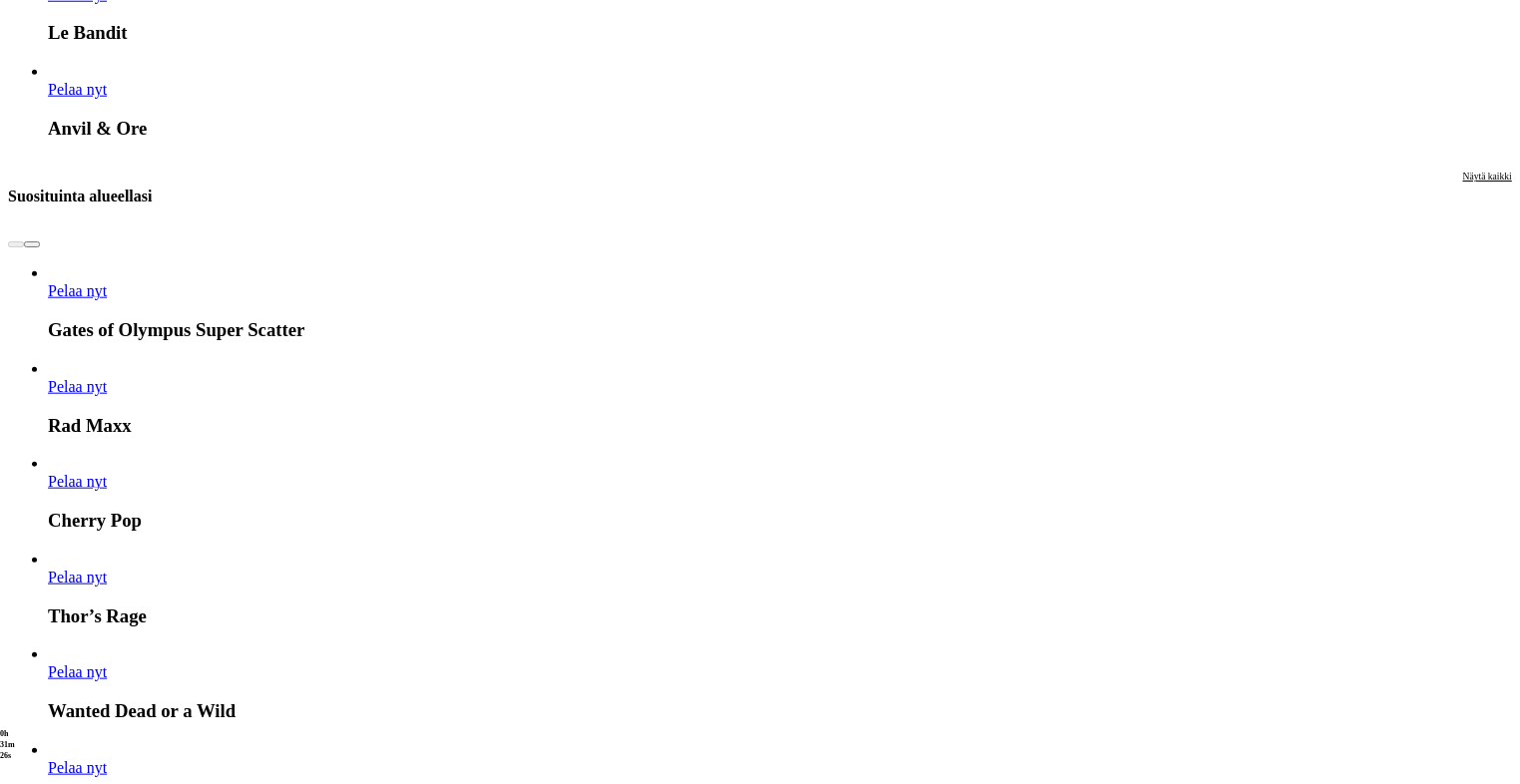 click at bounding box center [32, 17154] 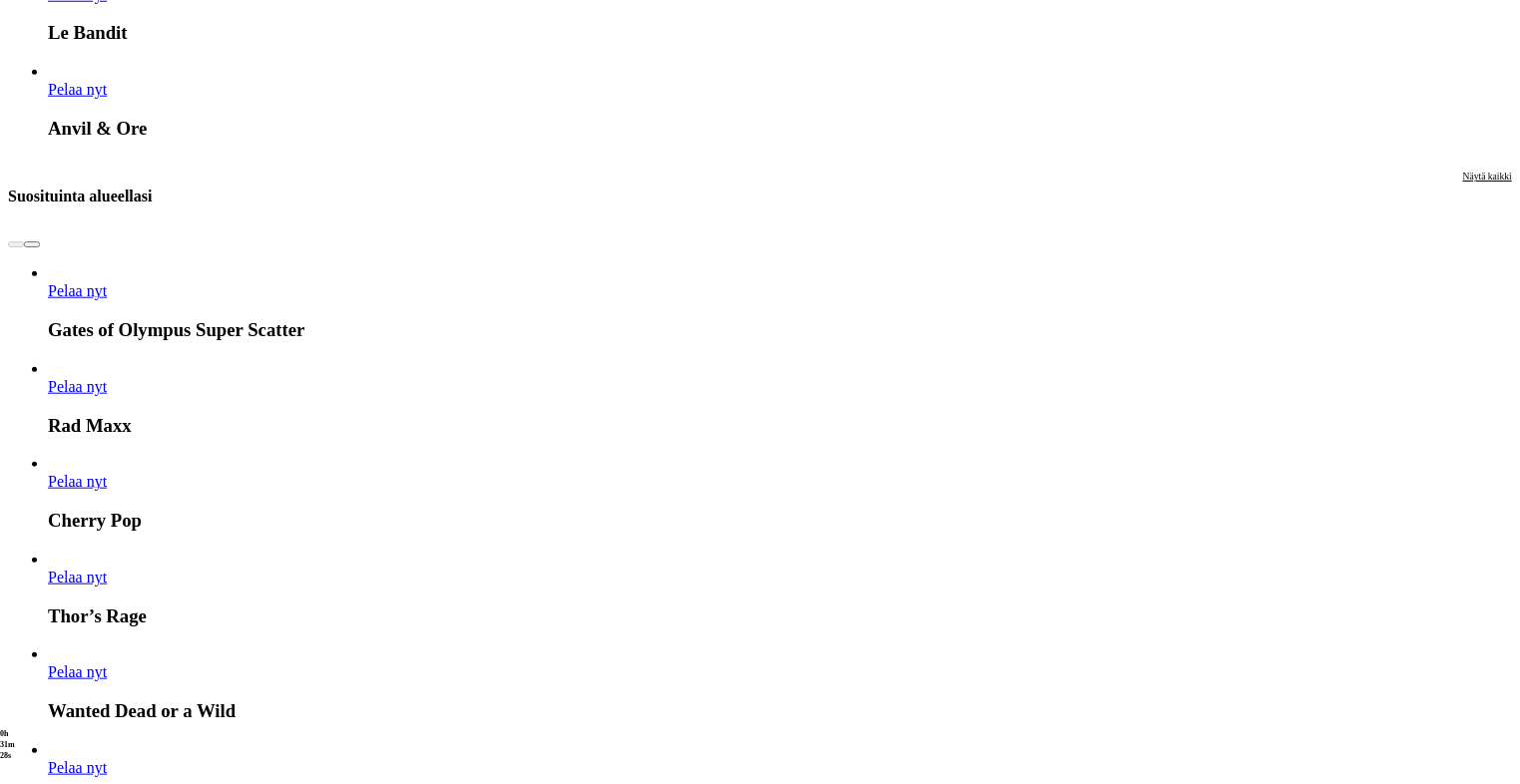 click at bounding box center [32, 17154] 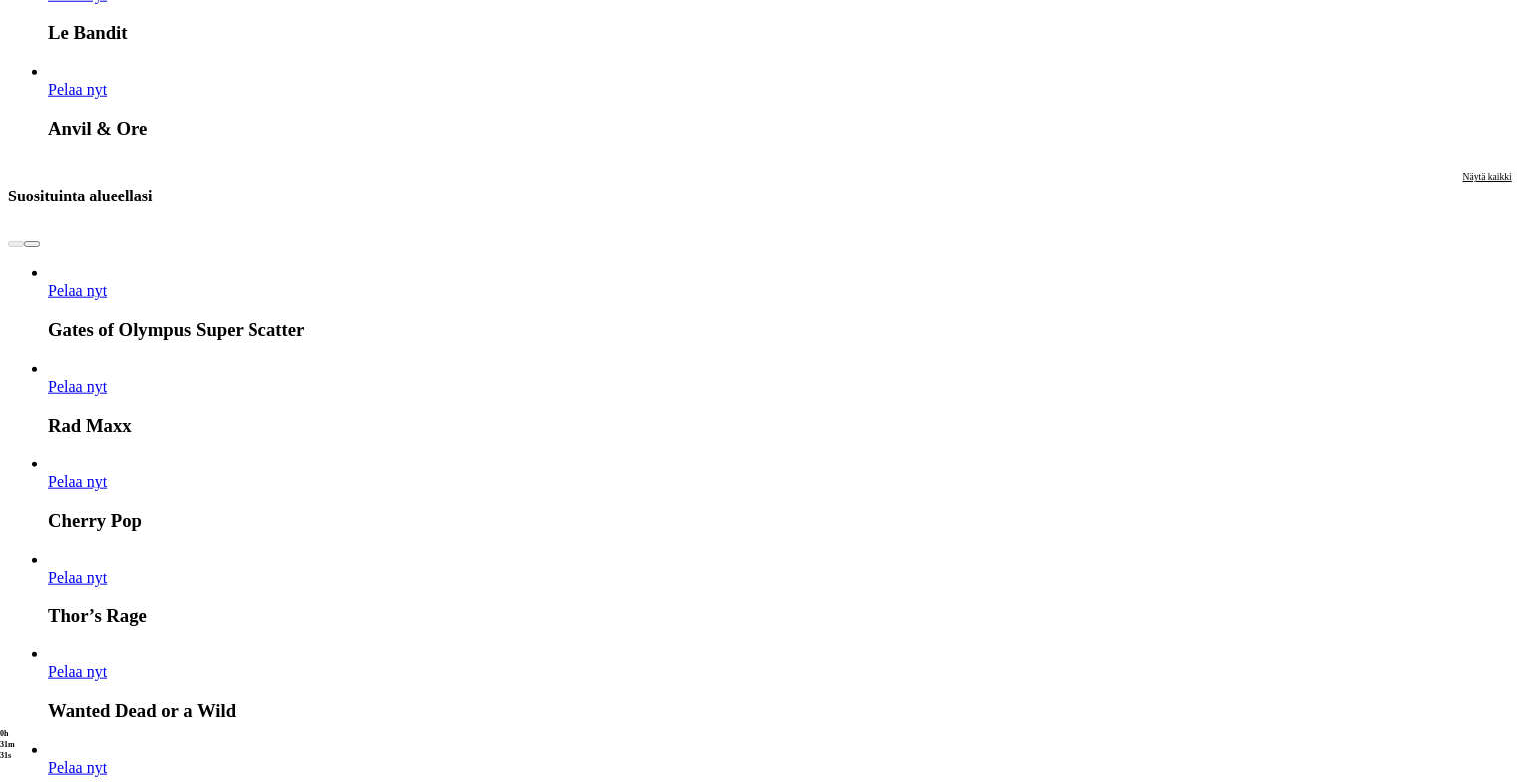 click on "Pelaa nyt" at bounding box center (-891, 17676) 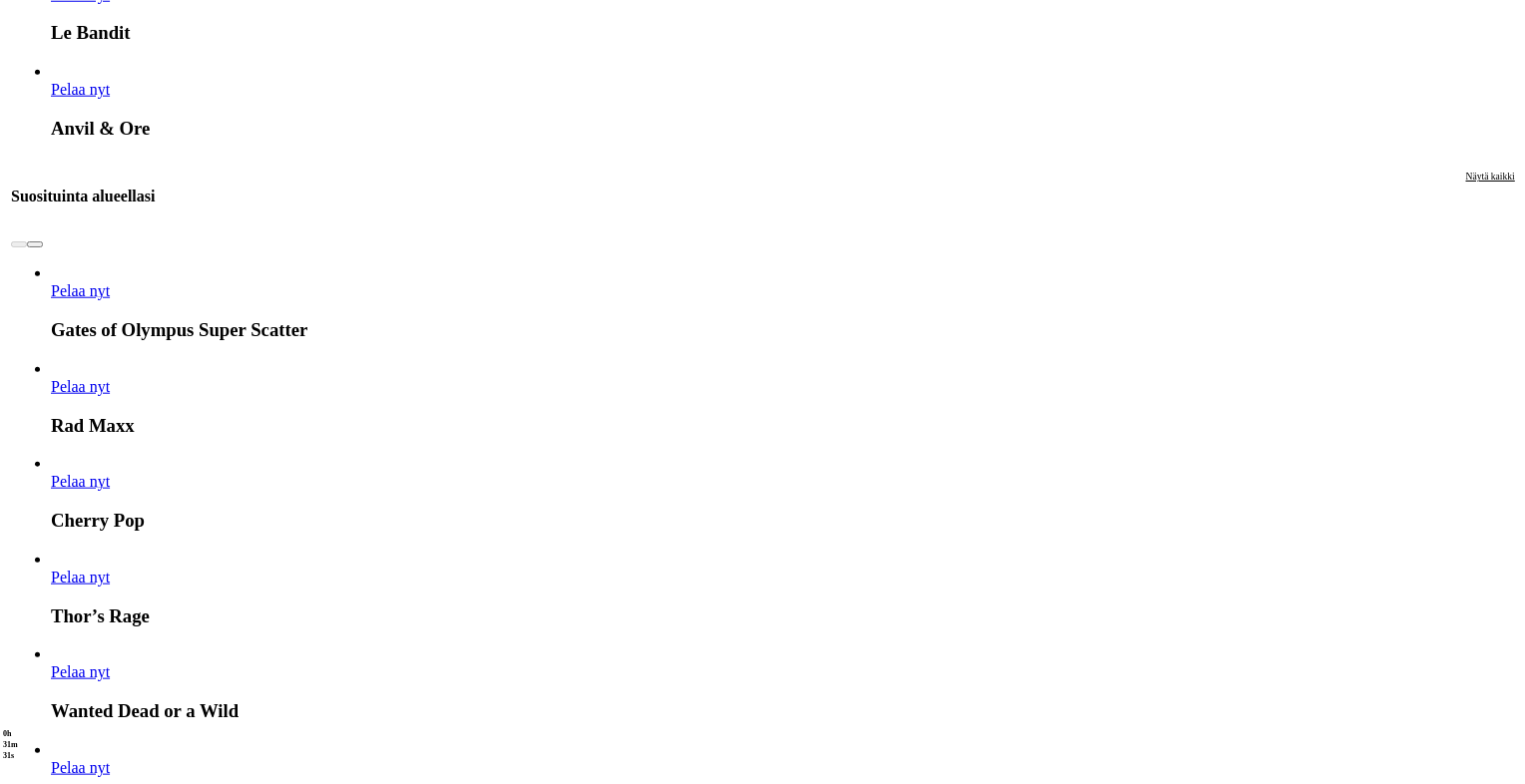 scroll, scrollTop: 0, scrollLeft: 0, axis: both 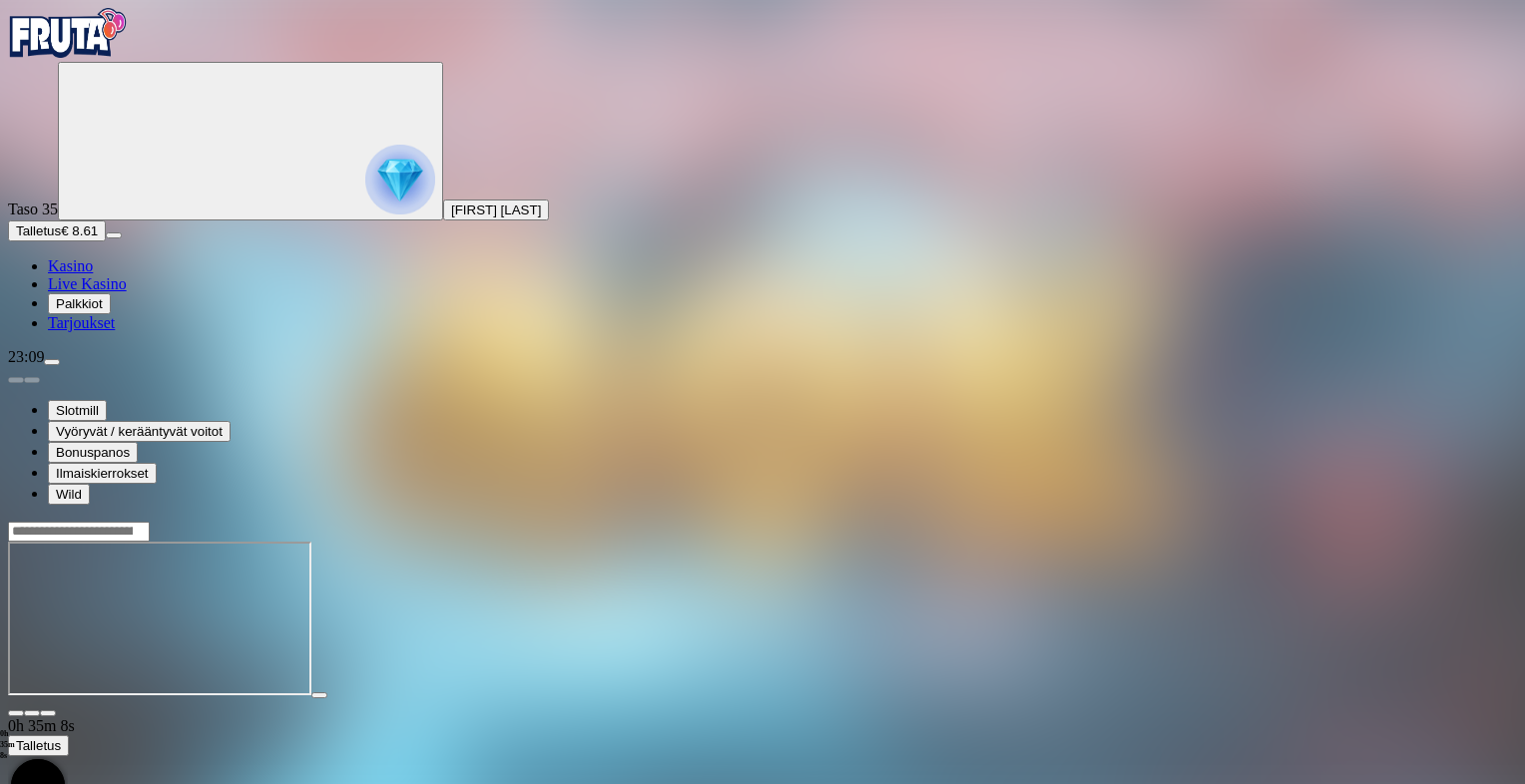 click at bounding box center [16, 713] 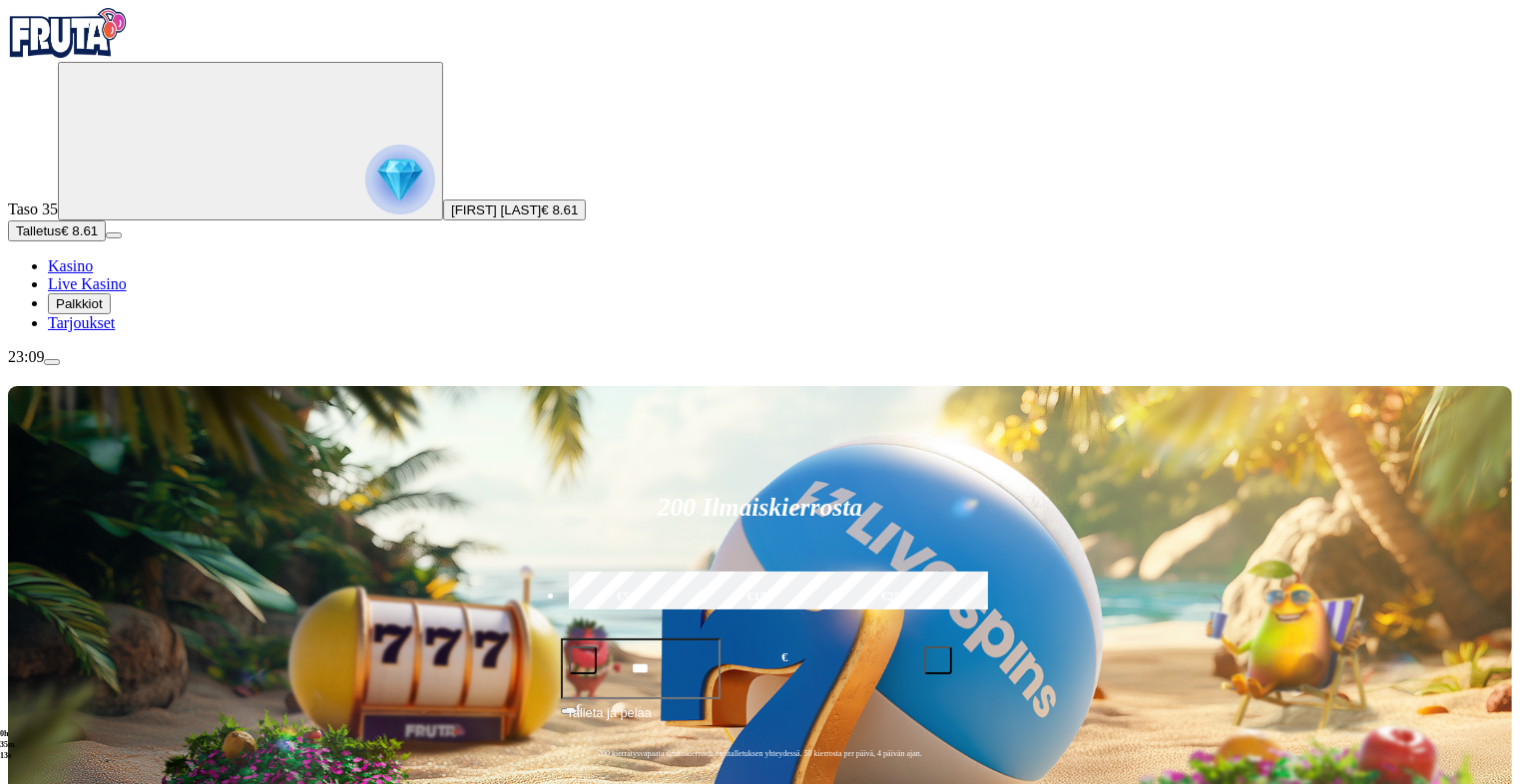 click on "Pelaa nyt" at bounding box center (77, 1384) 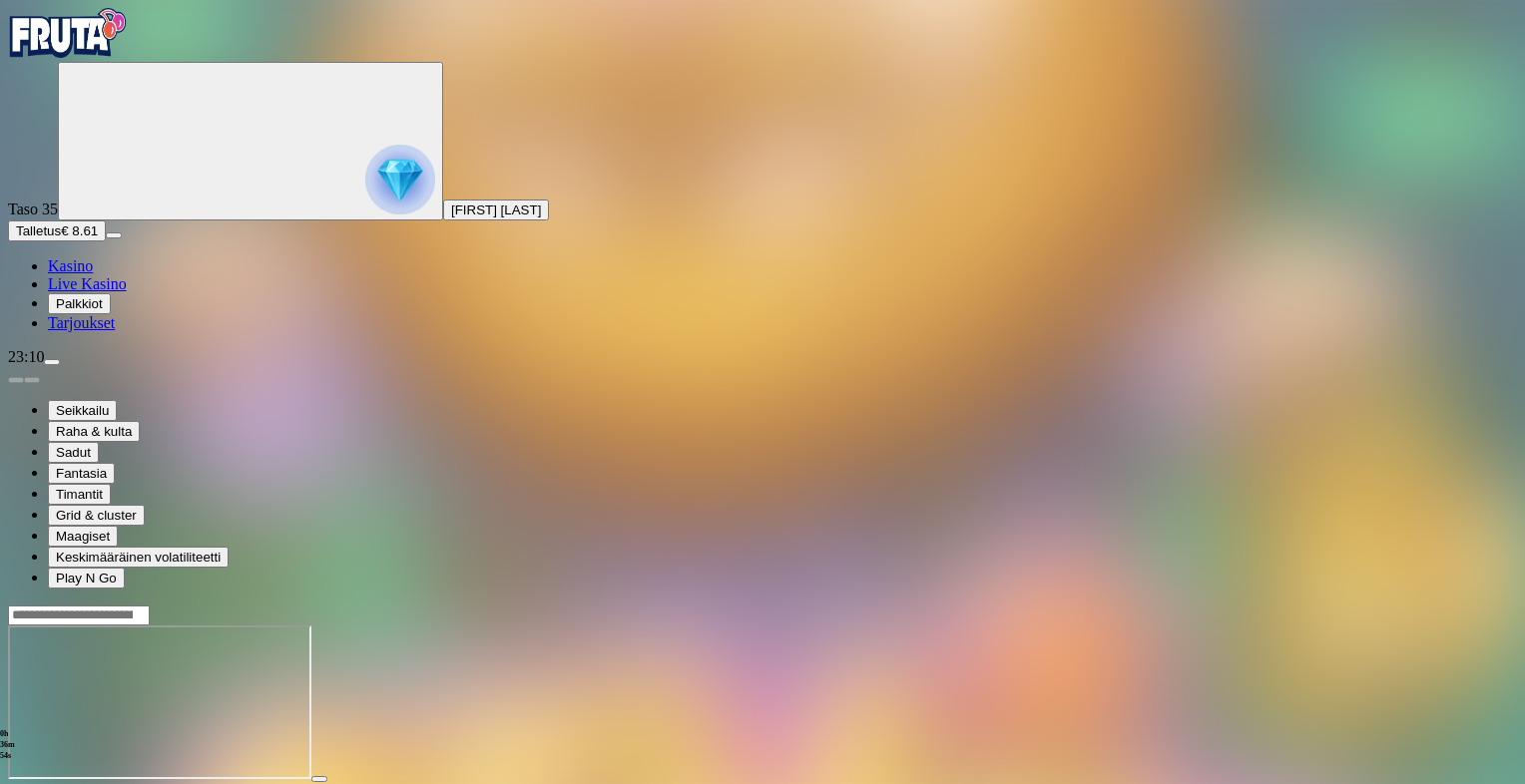 click at bounding box center [16, 797] 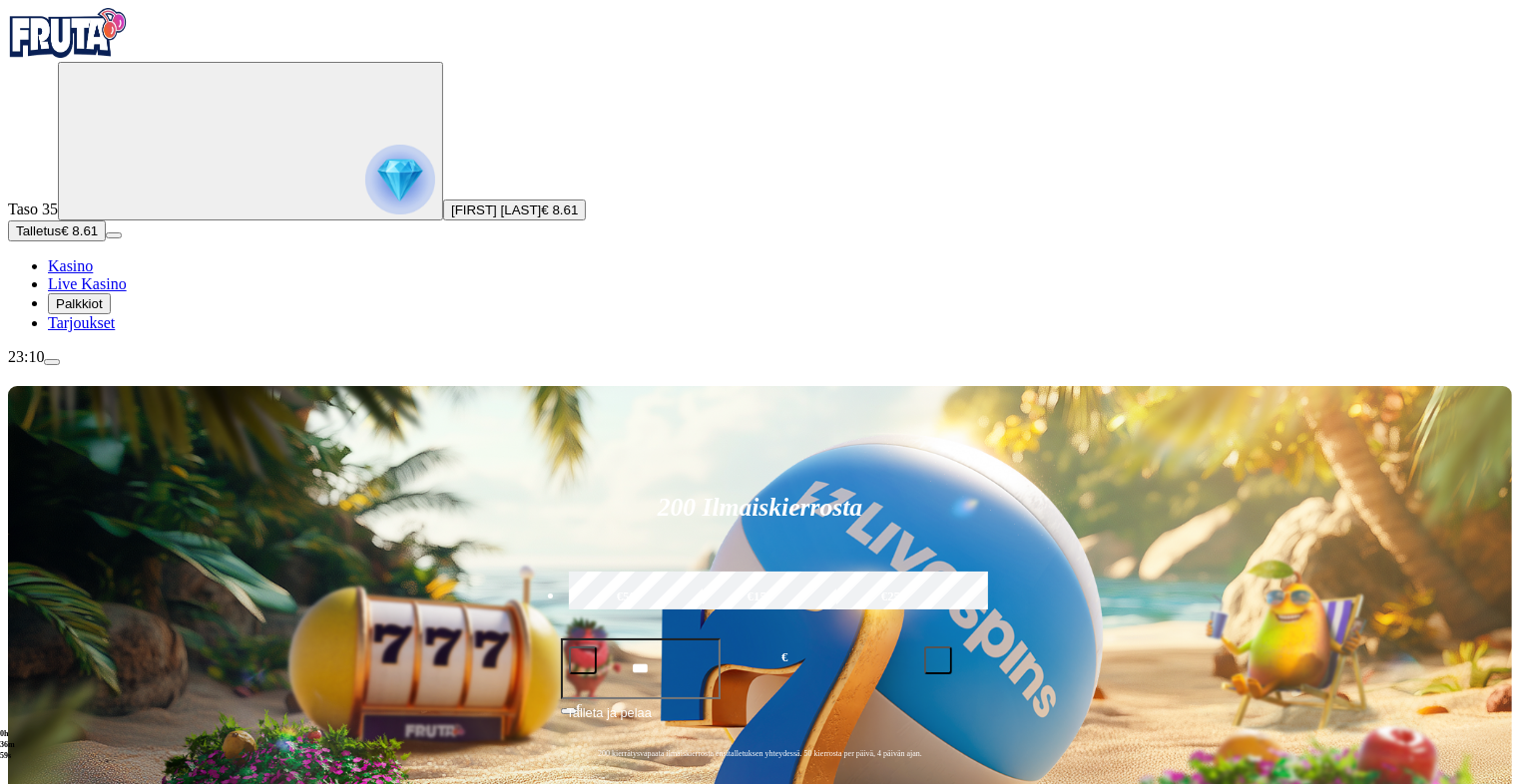 click at bounding box center (52, 362) 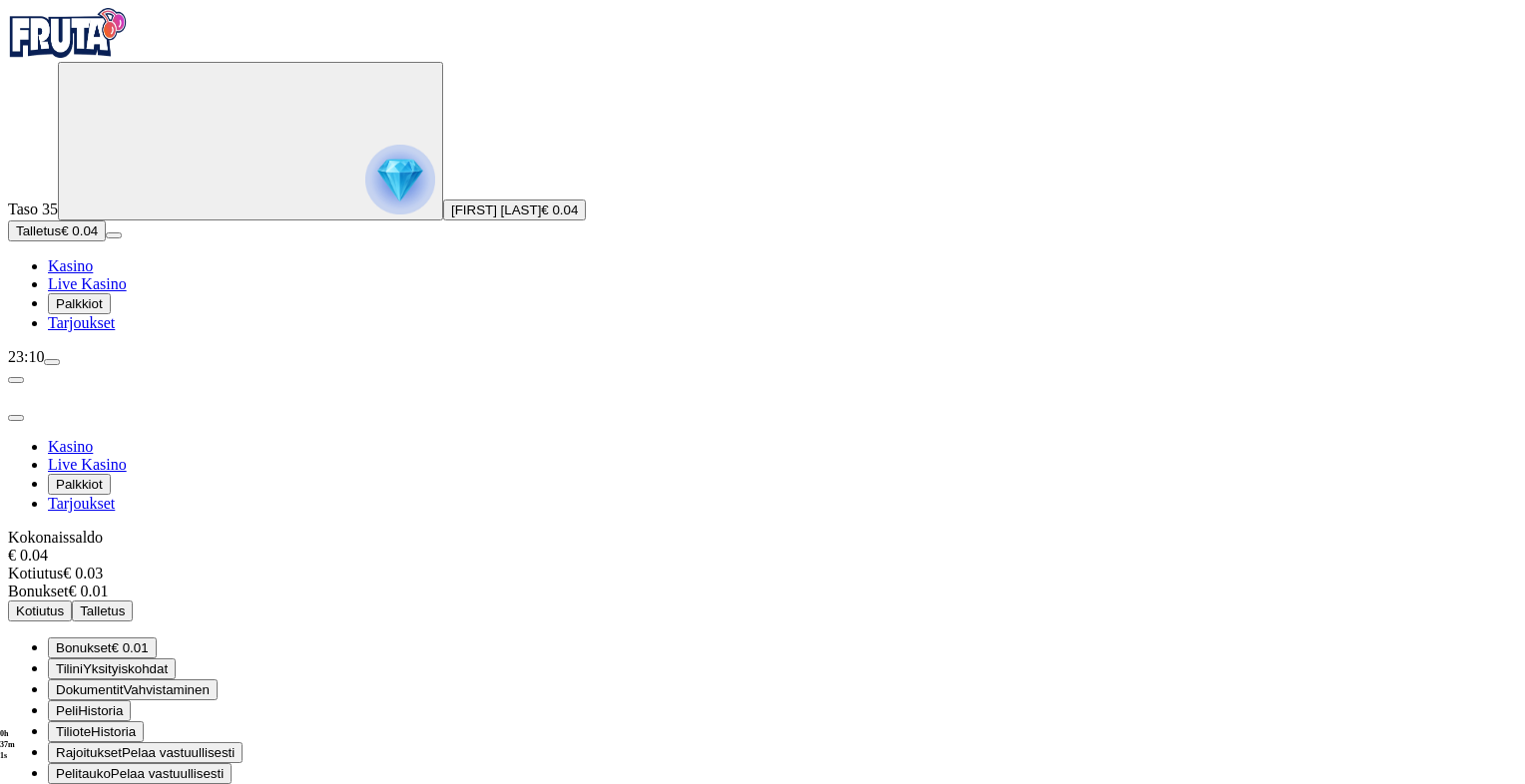 click on "Kirjaudu ulos" at bounding box center [54, 852] 